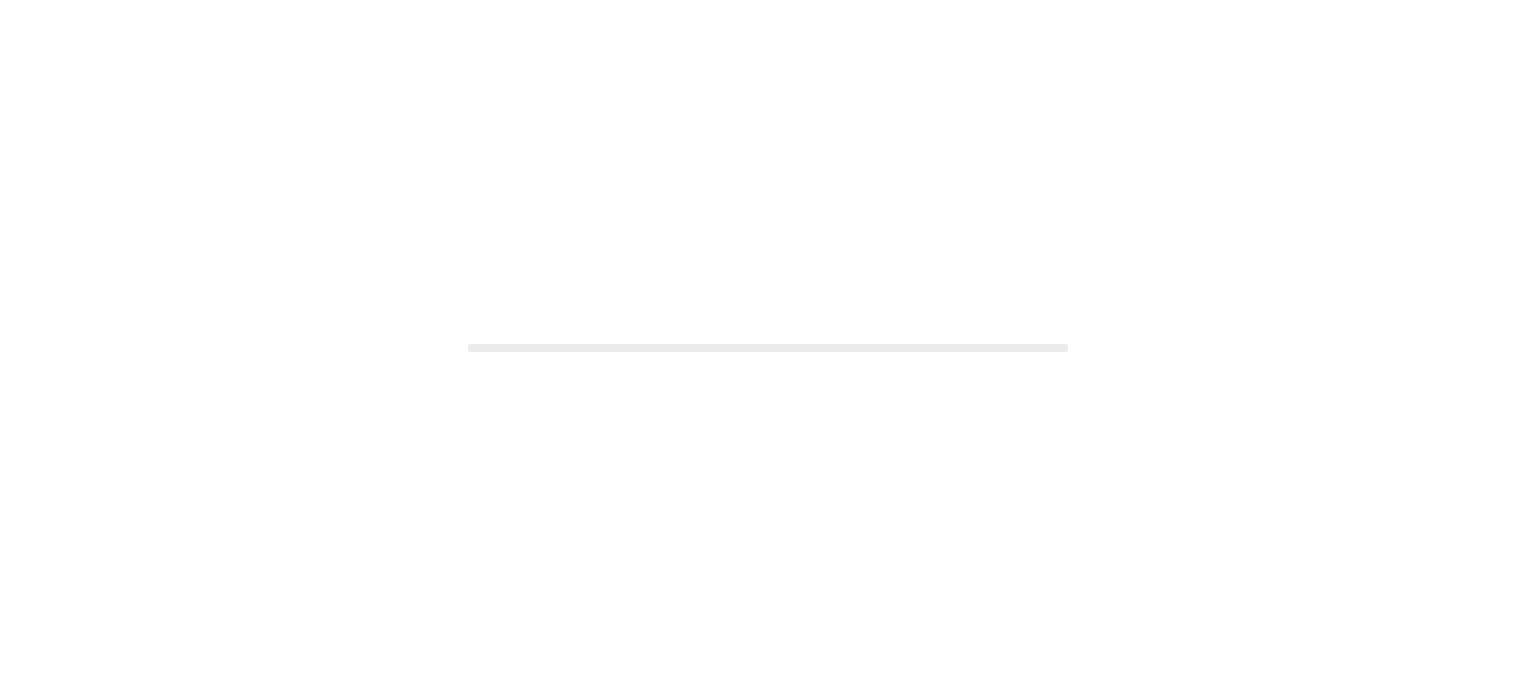 scroll, scrollTop: 0, scrollLeft: 0, axis: both 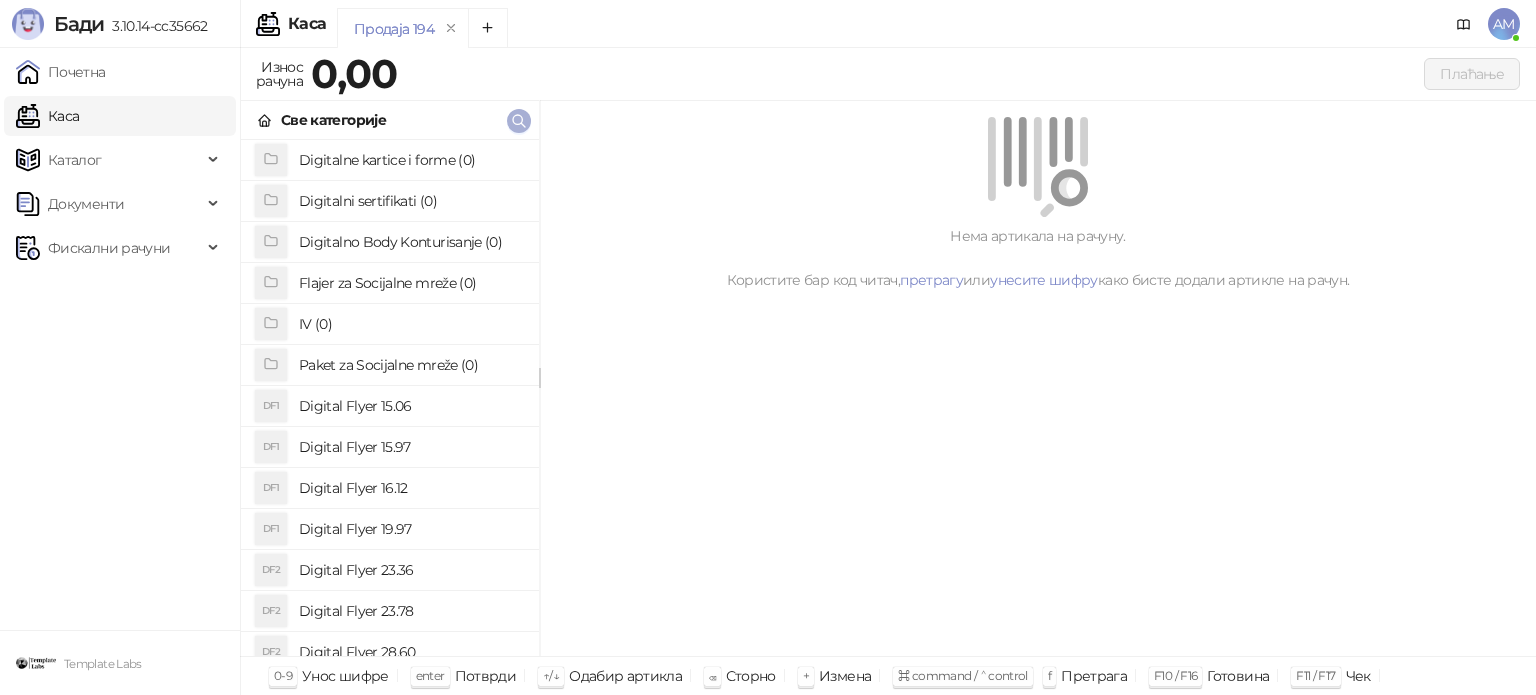 click 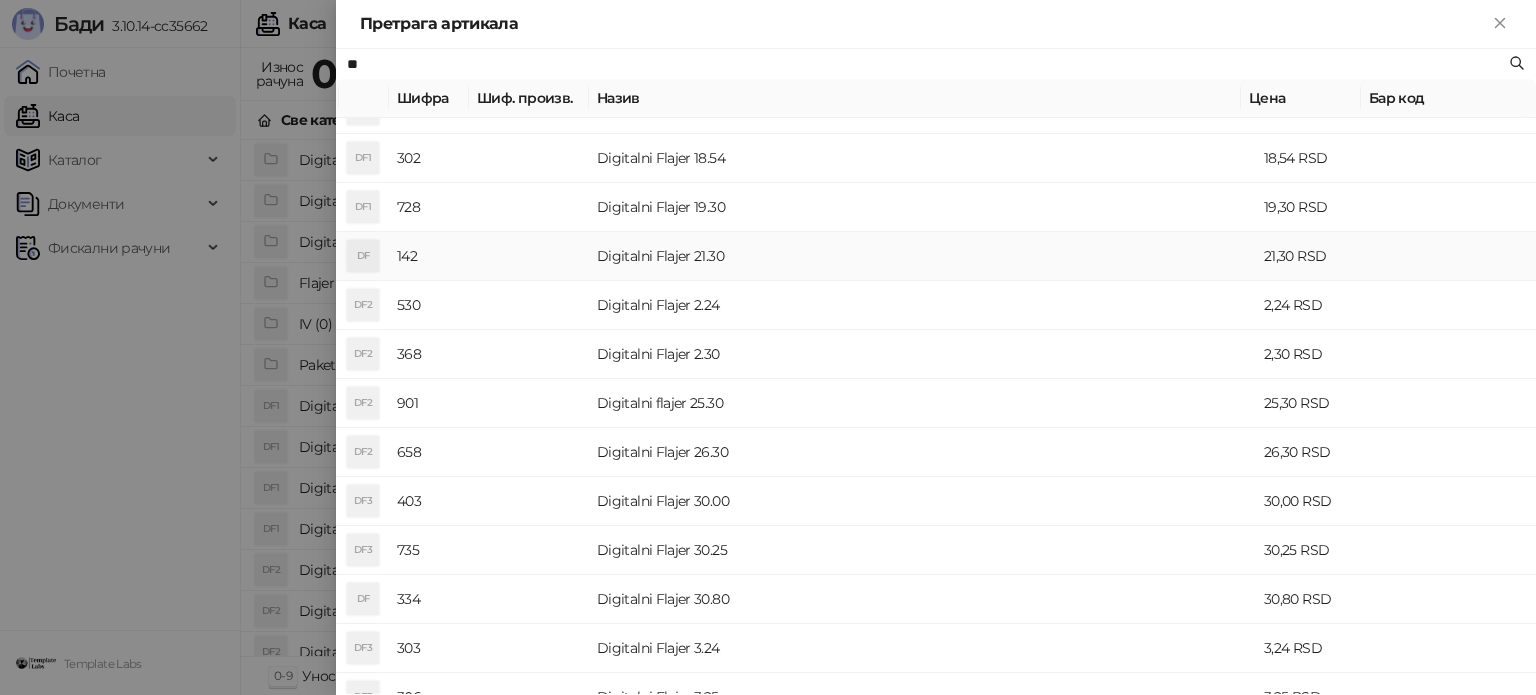 scroll, scrollTop: 700, scrollLeft: 0, axis: vertical 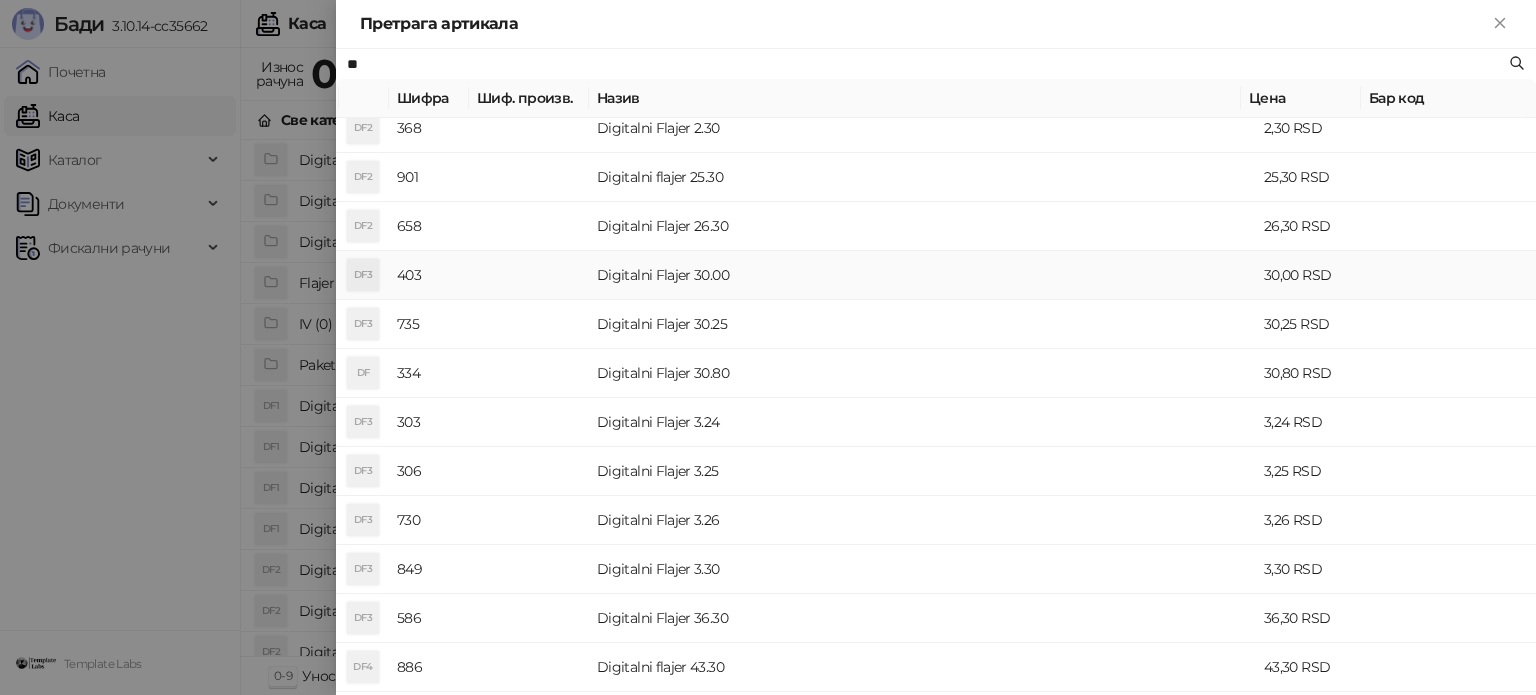 click on "Digitalni Flajer 30.00" at bounding box center [922, 275] 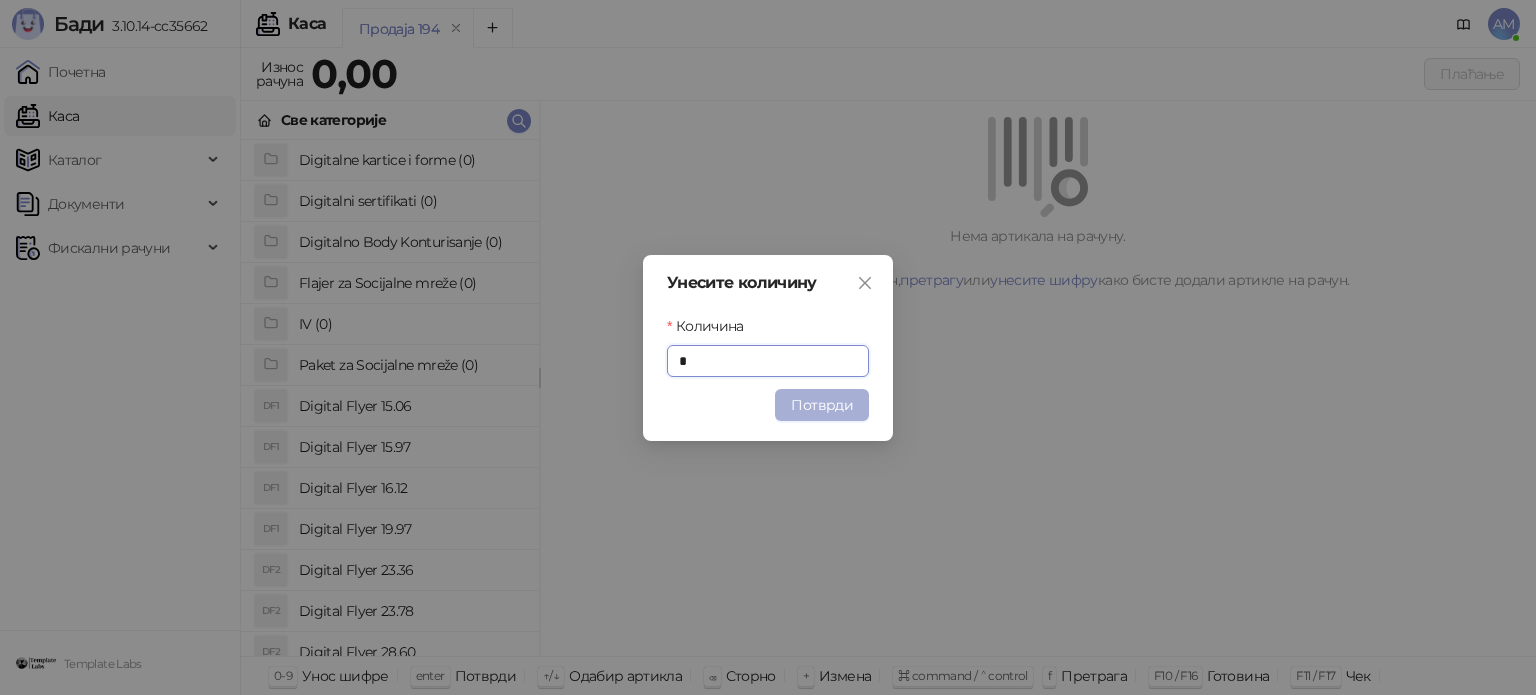 click on "Потврди" at bounding box center (822, 405) 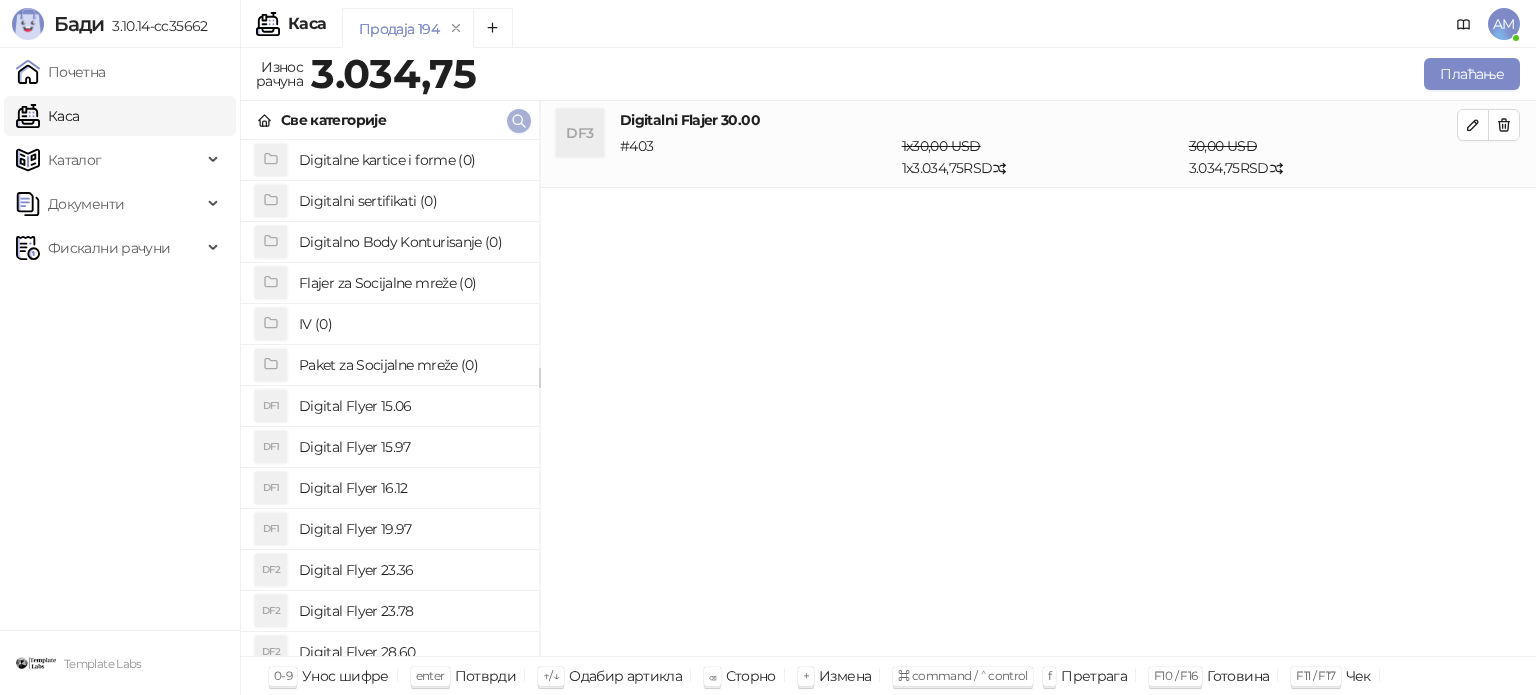 click 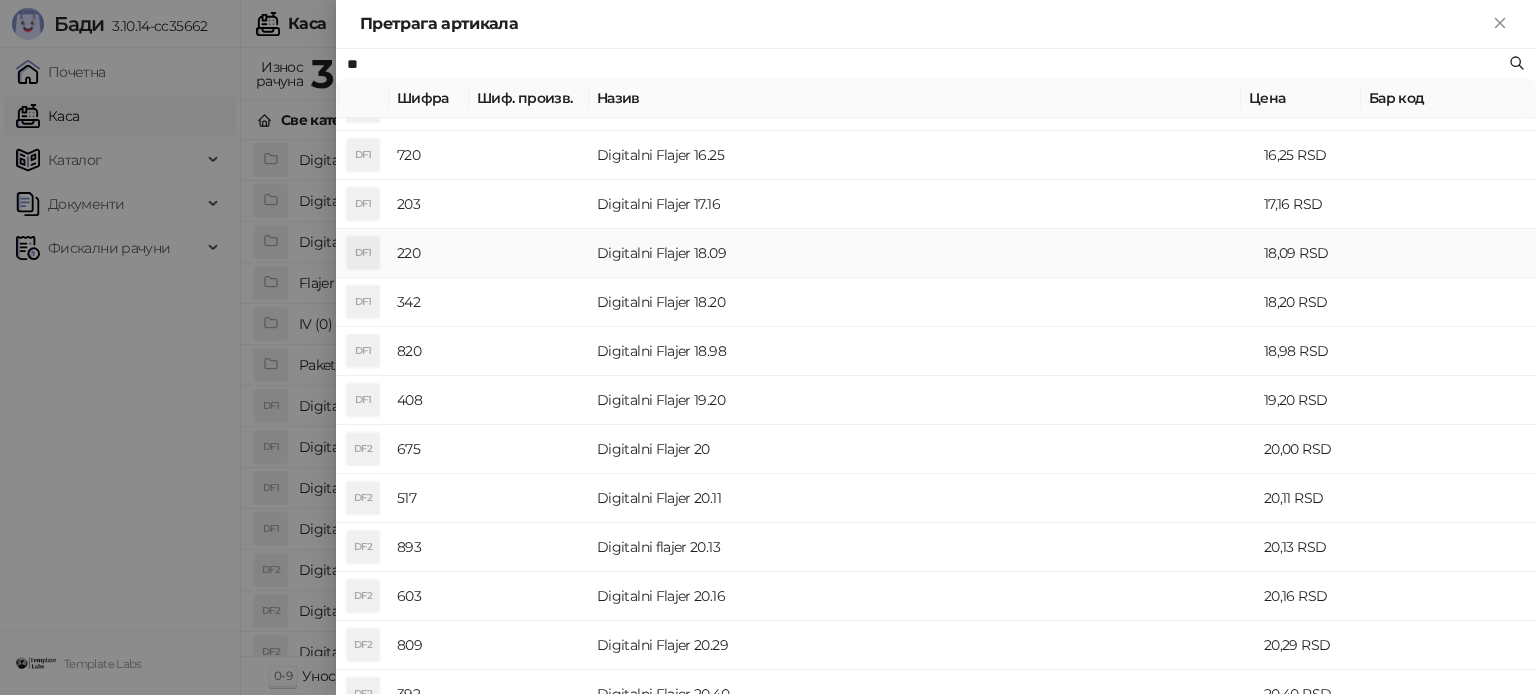 scroll, scrollTop: 600, scrollLeft: 0, axis: vertical 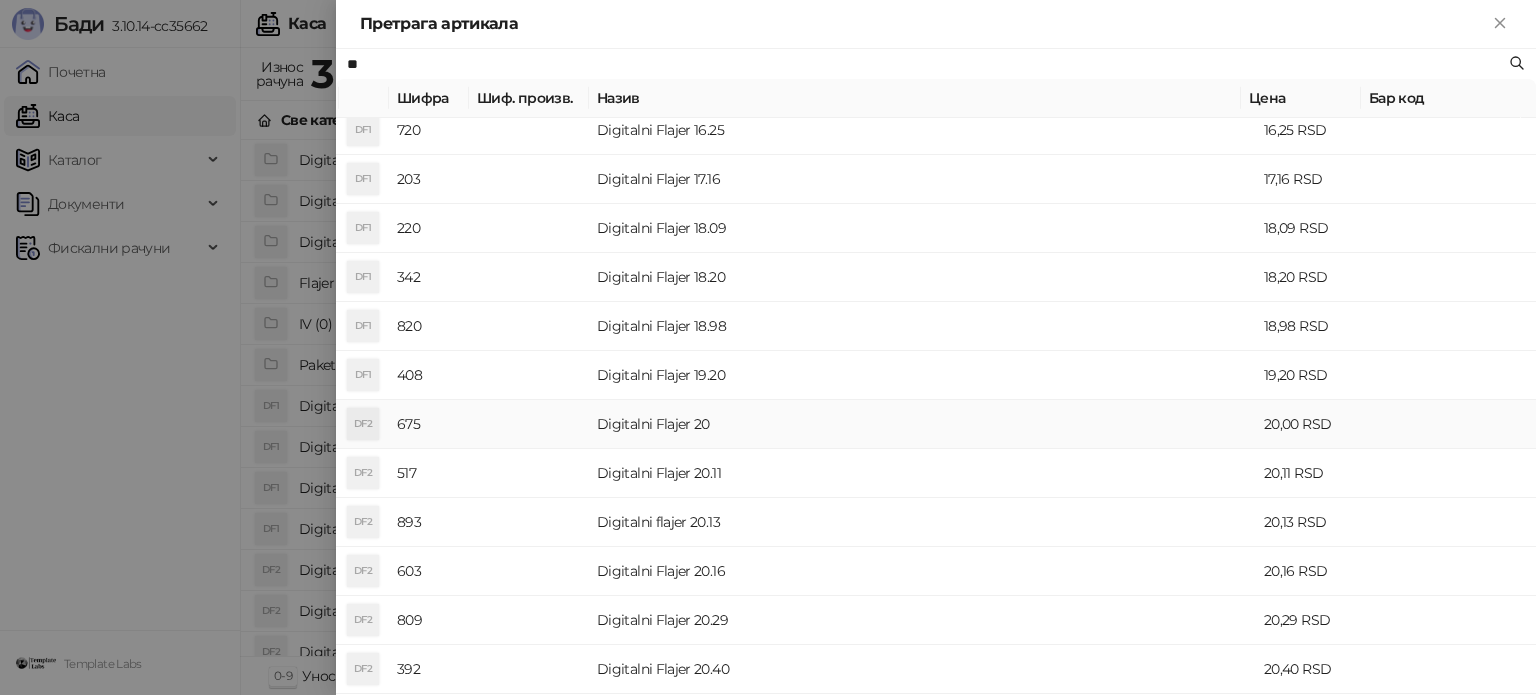 click on "Digitalni Flajer 20" at bounding box center [922, 424] 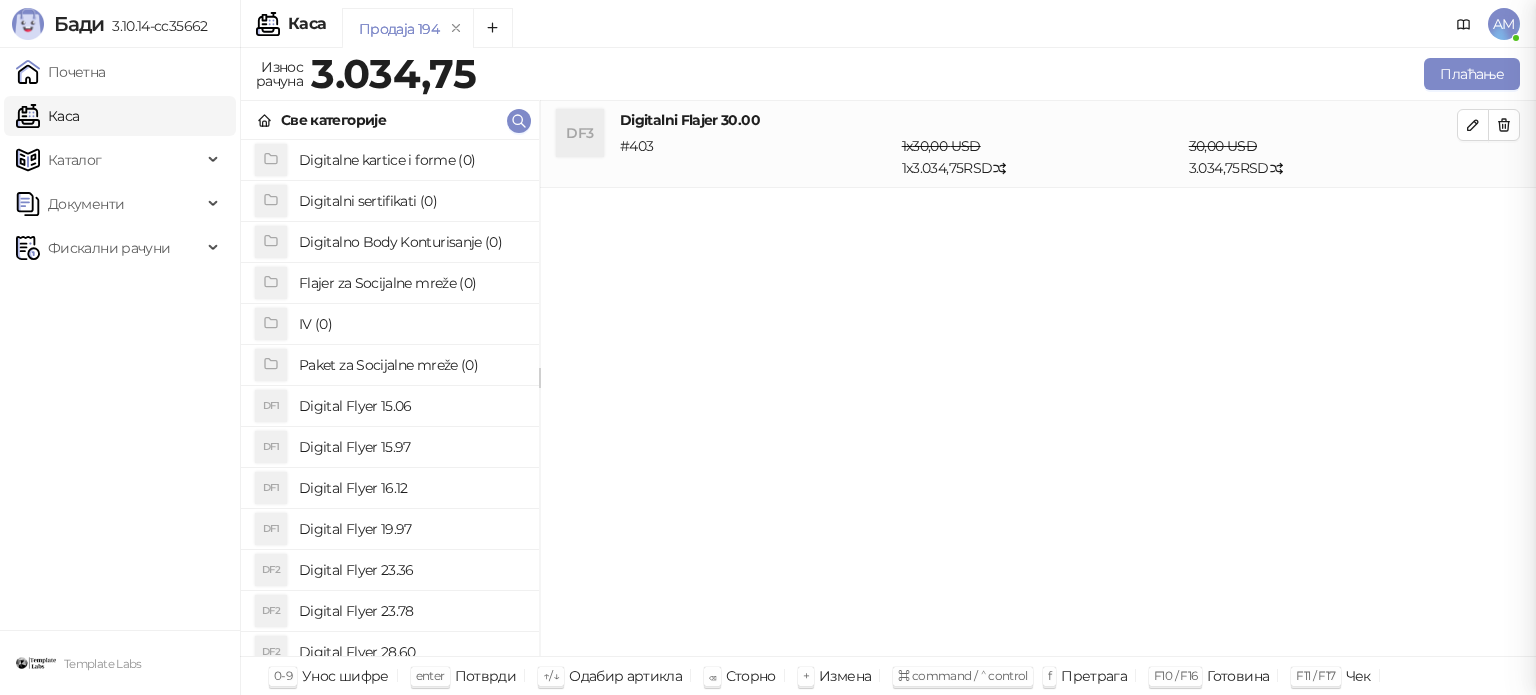 scroll, scrollTop: 0, scrollLeft: 0, axis: both 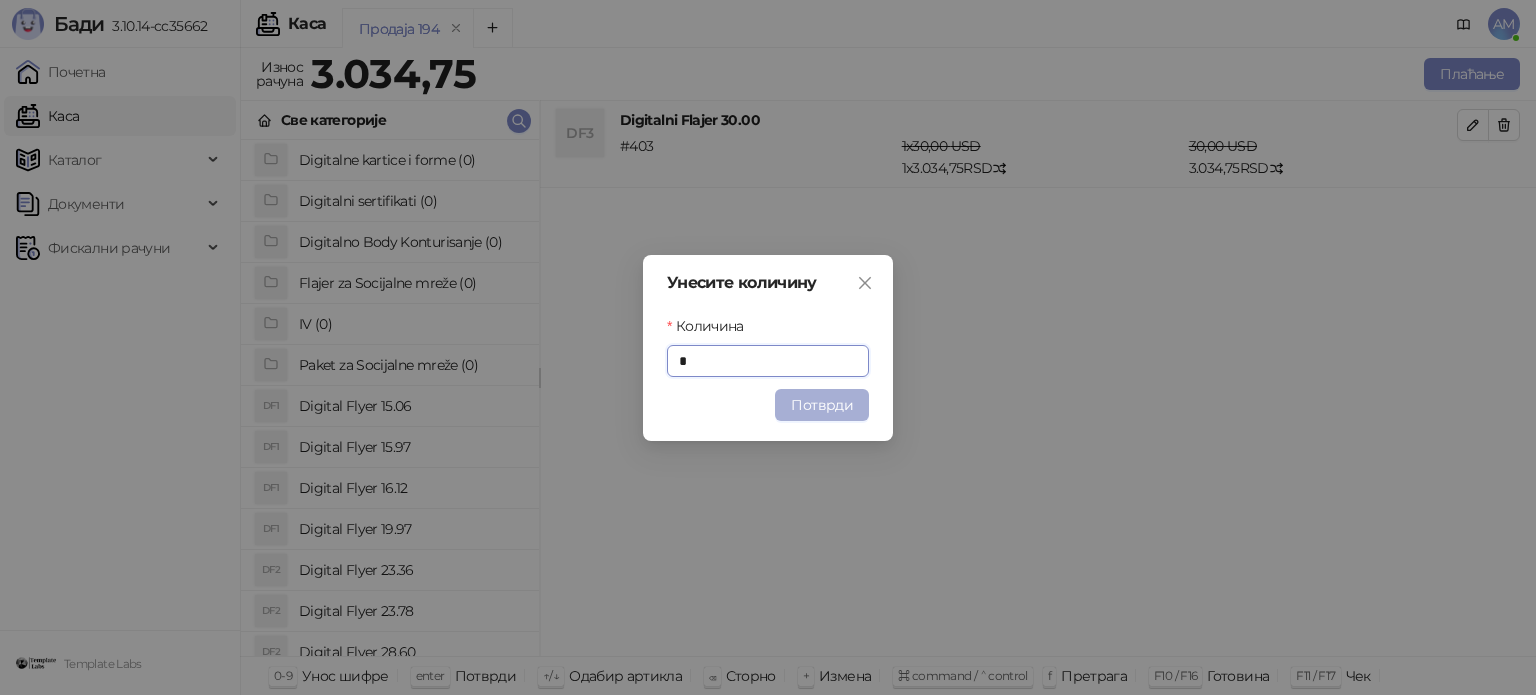 click on "Потврди" at bounding box center (822, 405) 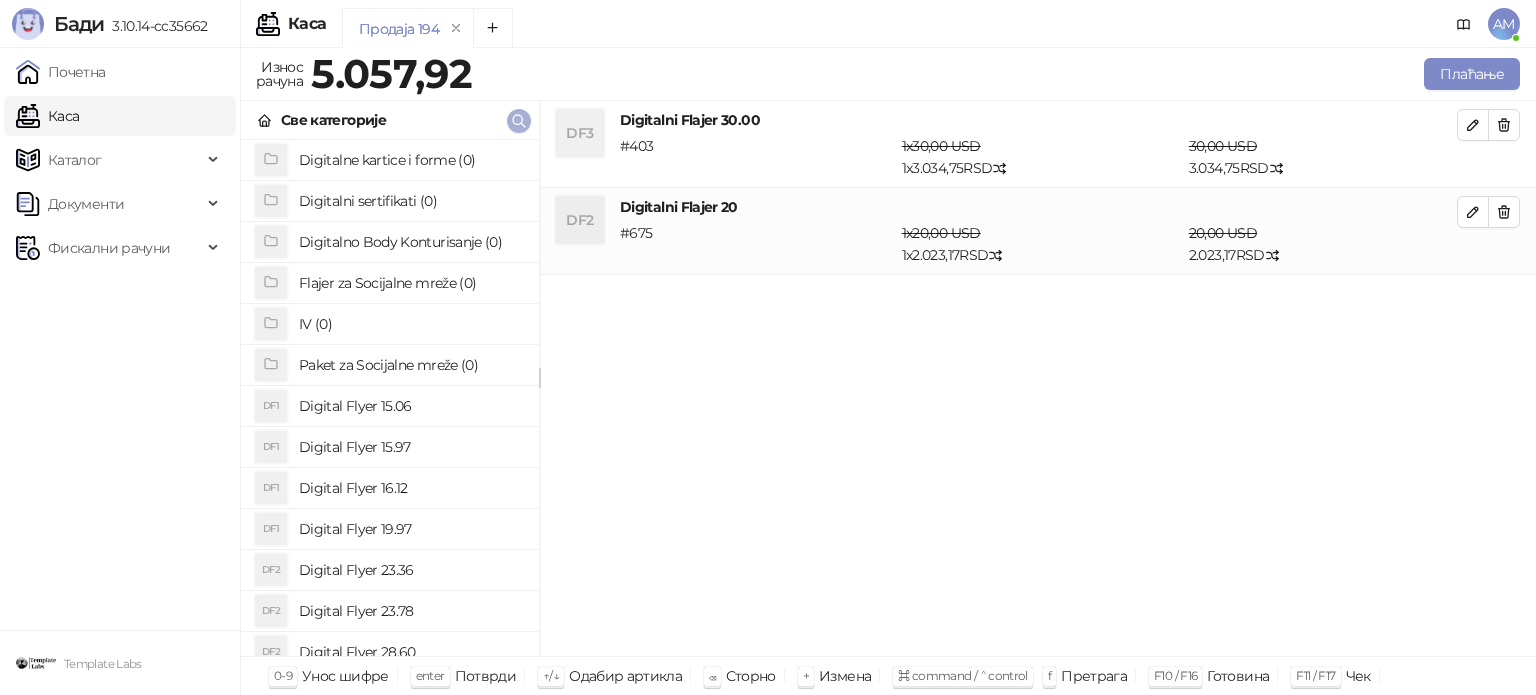 click 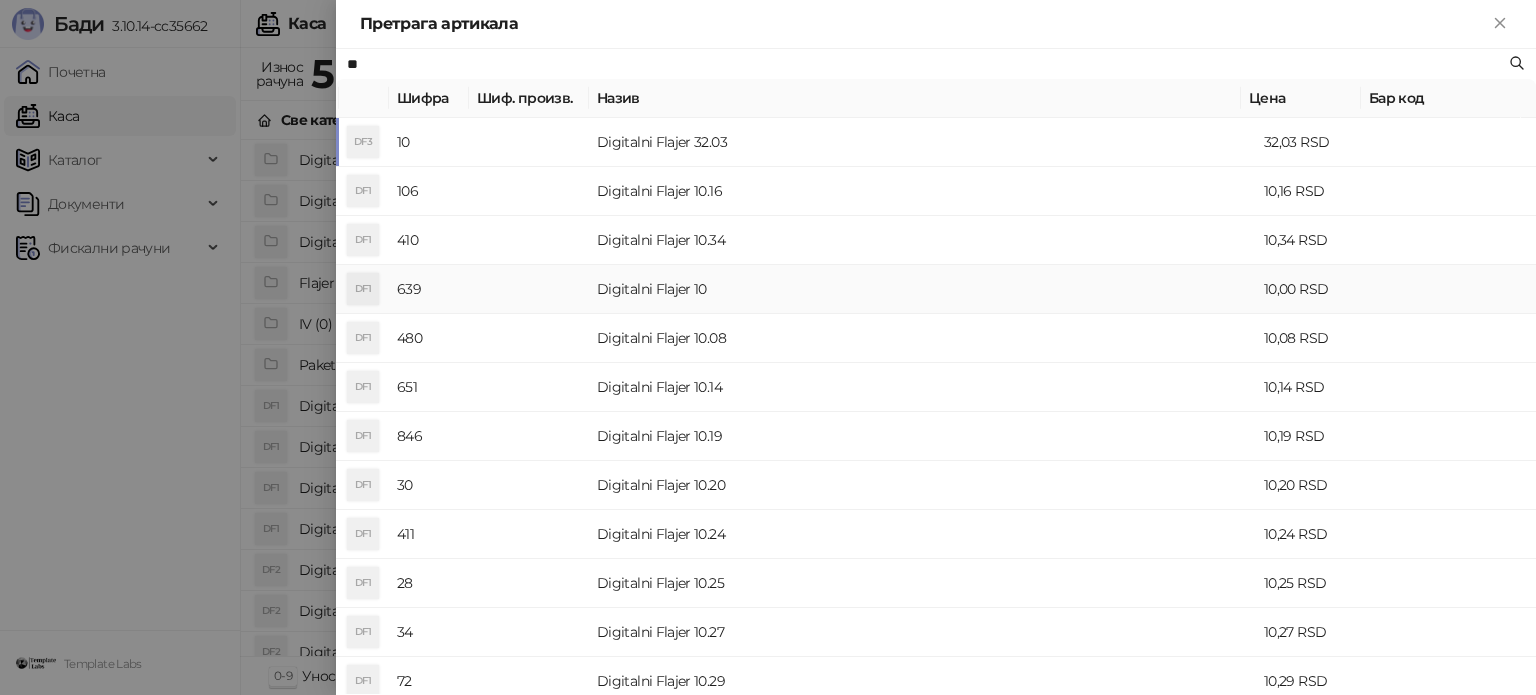 type on "**" 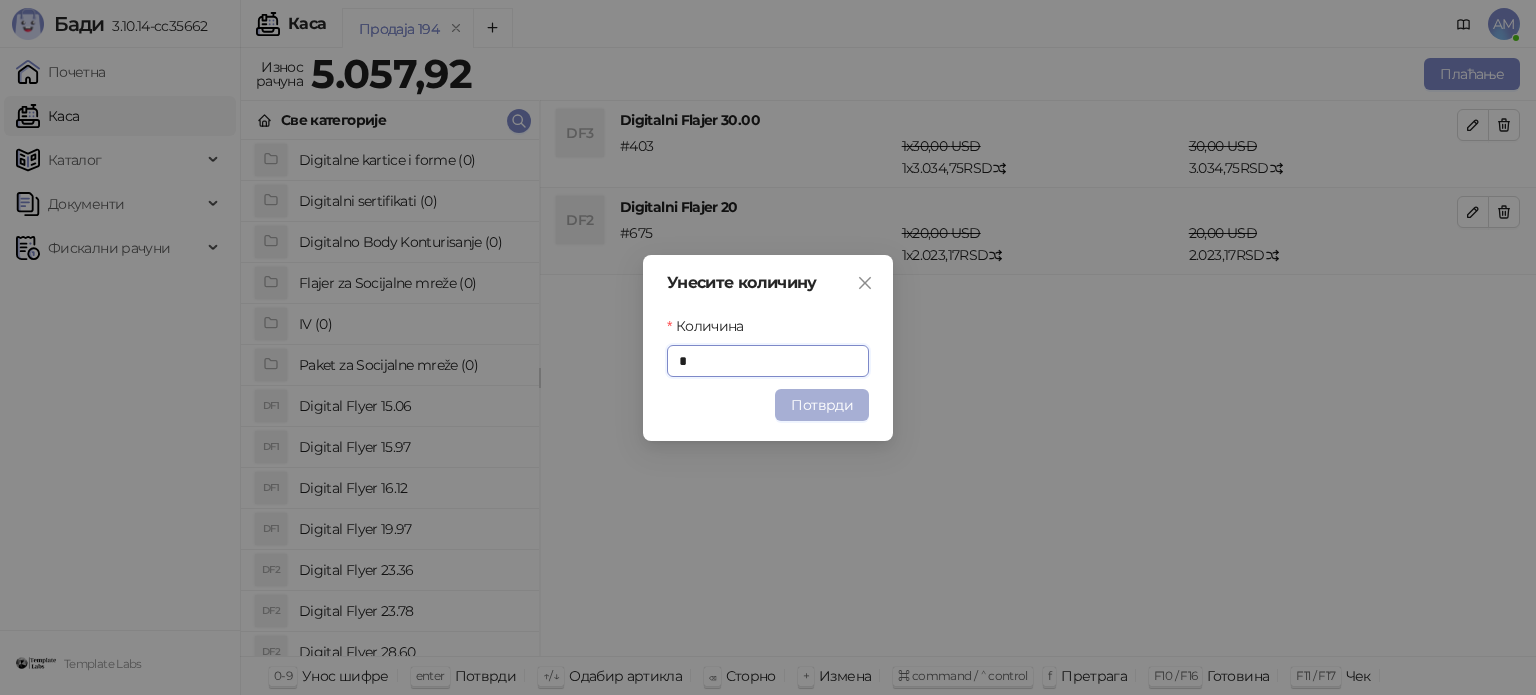 type on "*" 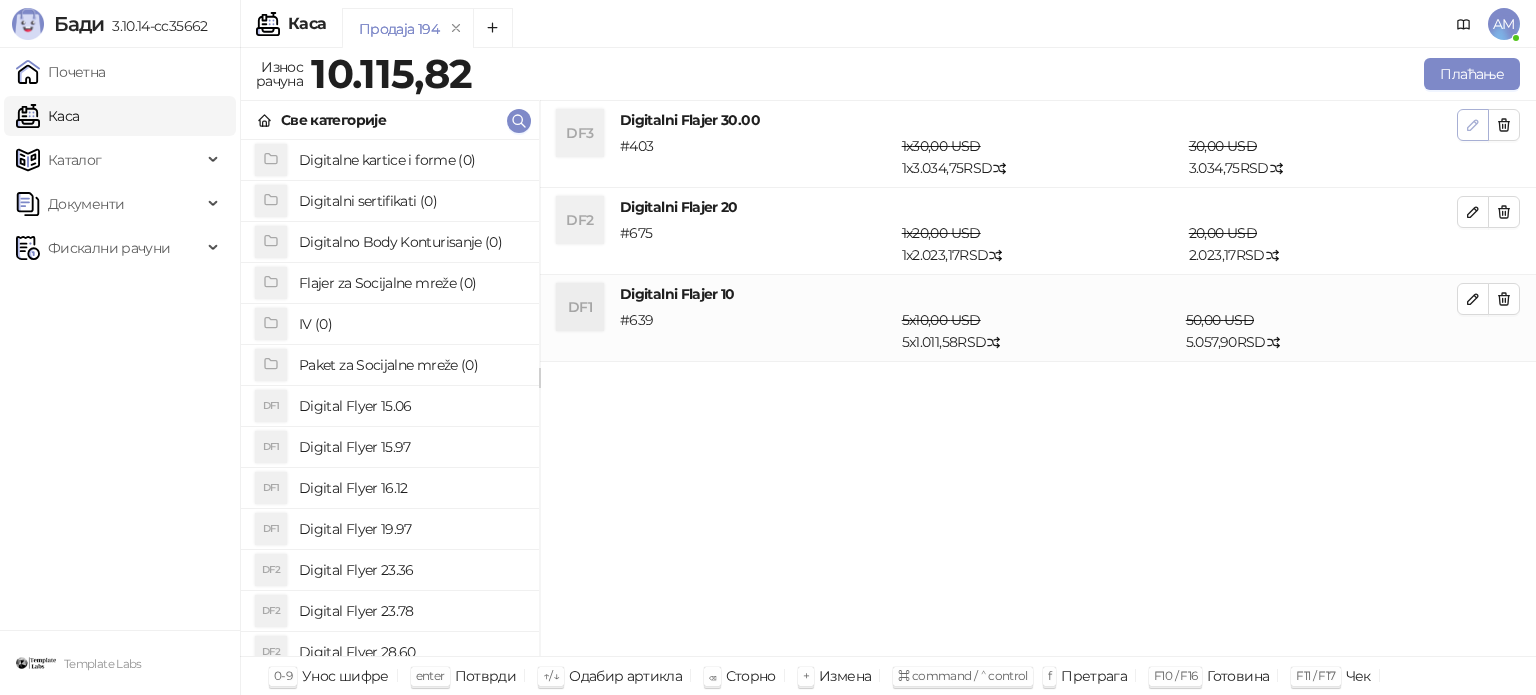 click 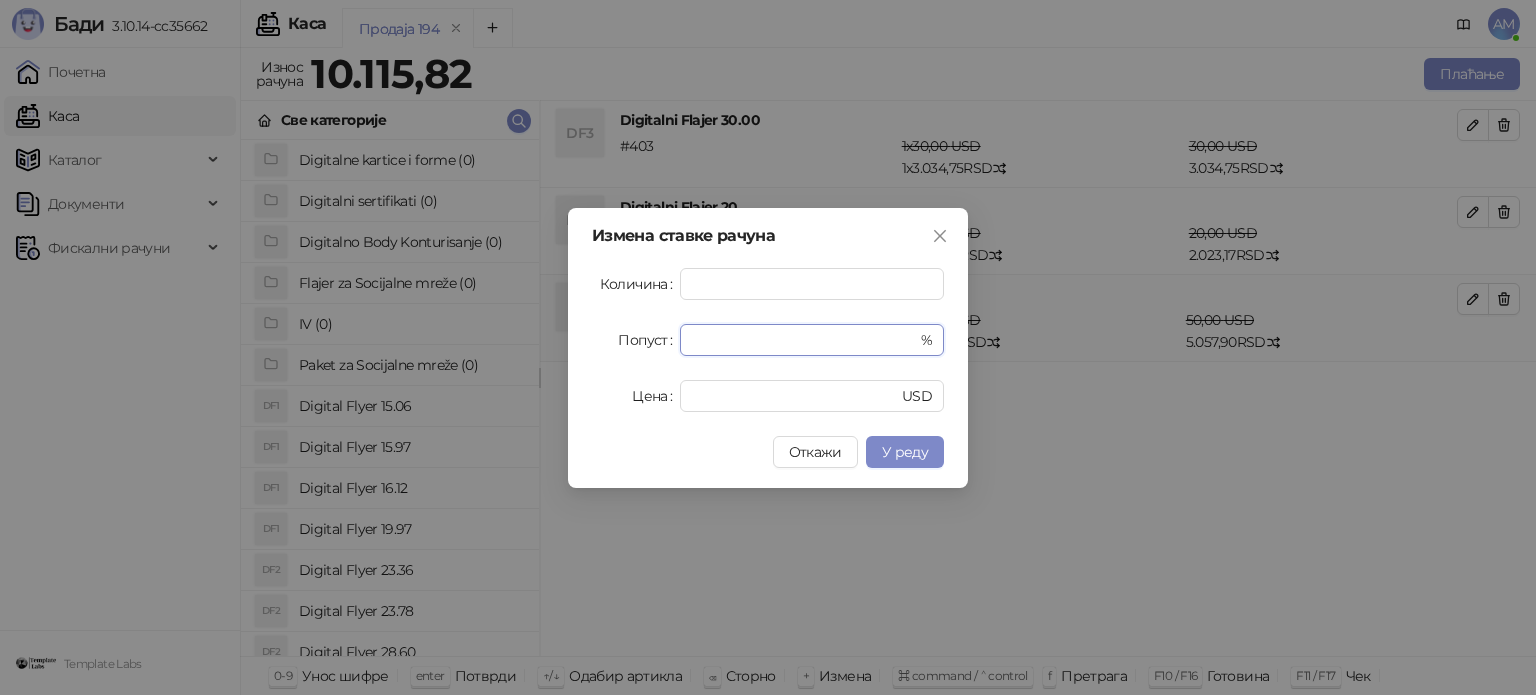 drag, startPoint x: 696, startPoint y: 343, endPoint x: 656, endPoint y: 349, distance: 40.4475 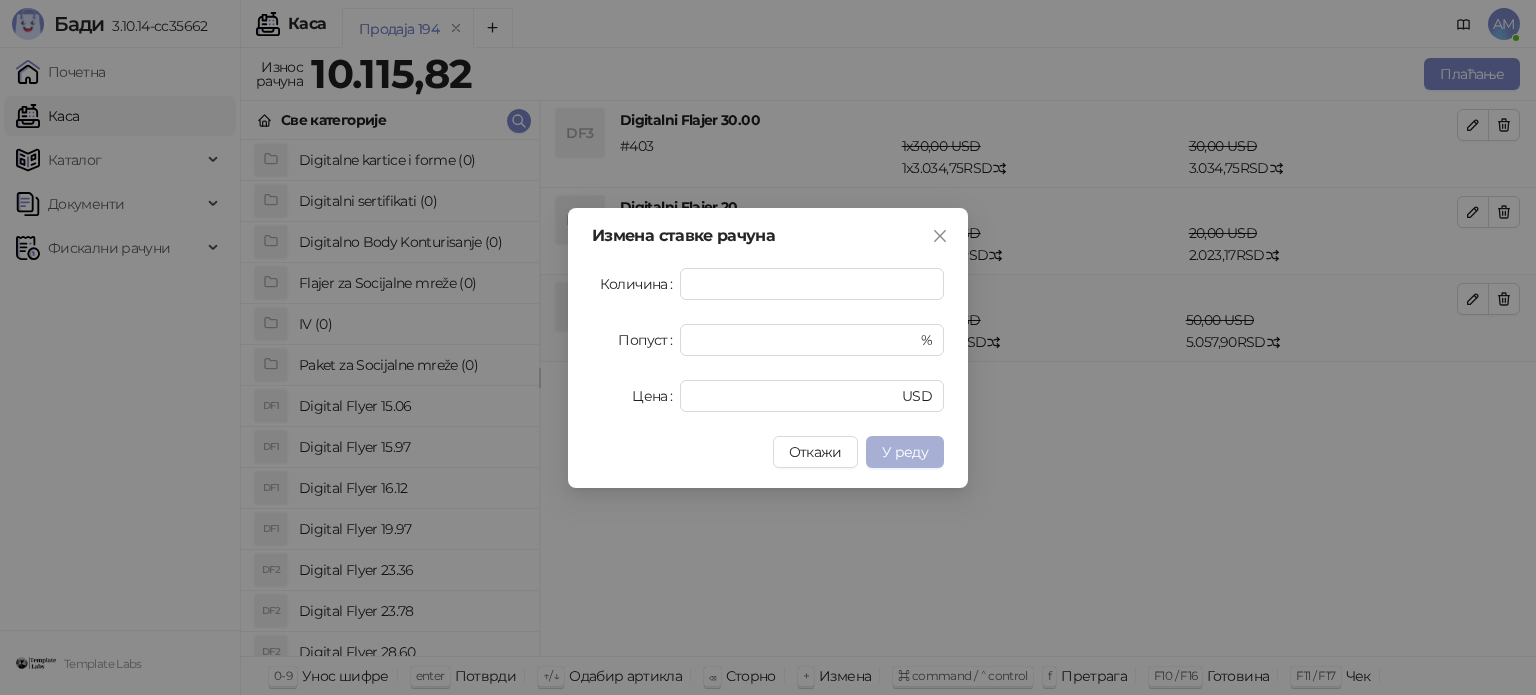 click on "У реду" at bounding box center [905, 452] 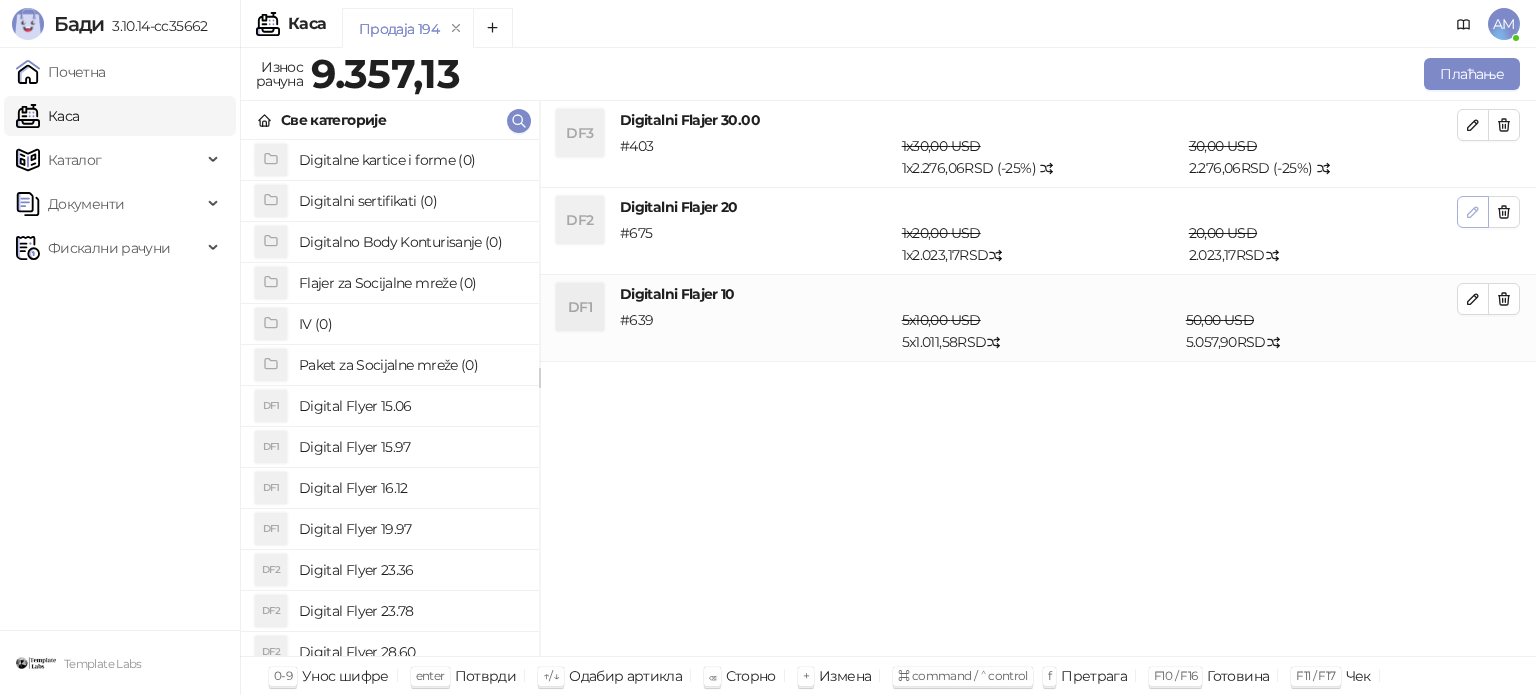 click 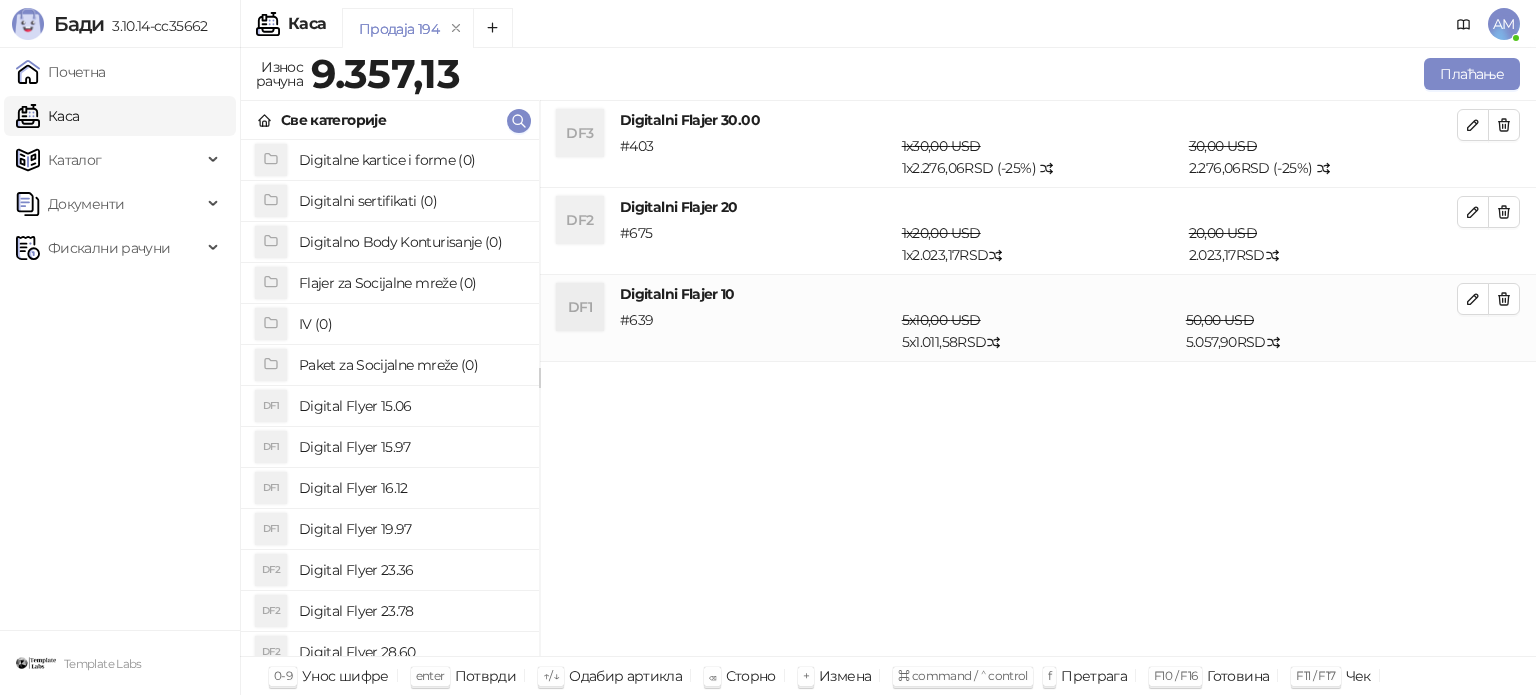 type on "*" 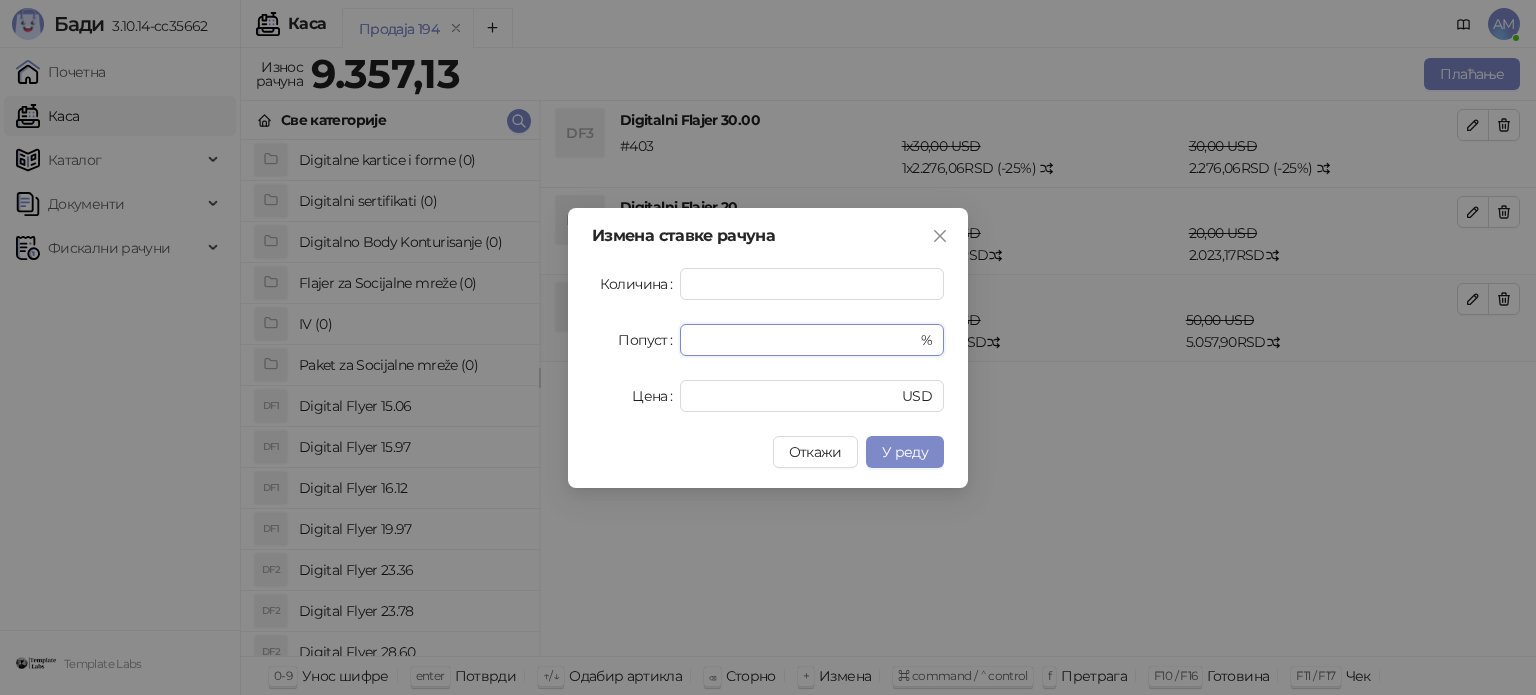 drag, startPoint x: 760, startPoint y: 325, endPoint x: 672, endPoint y: 338, distance: 88.95505 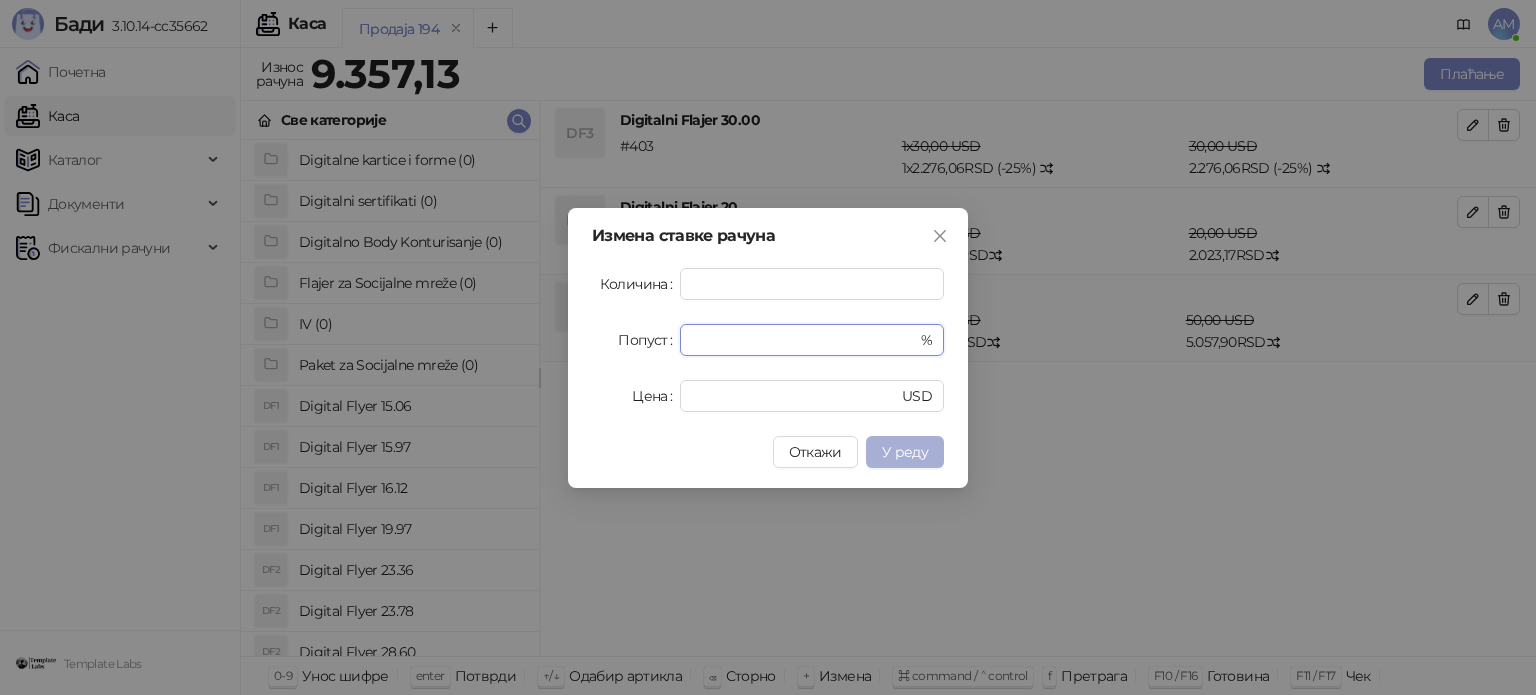 type on "**" 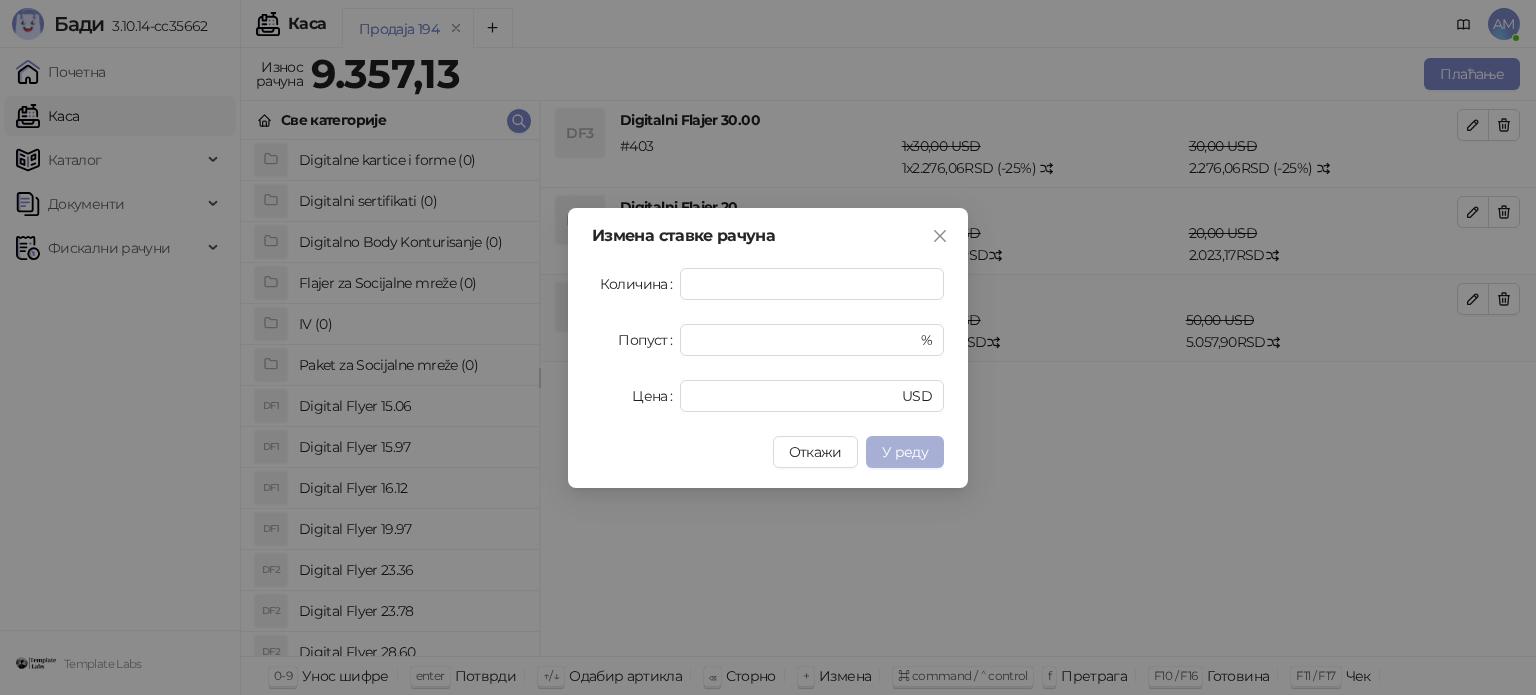 click on "У реду" at bounding box center (905, 452) 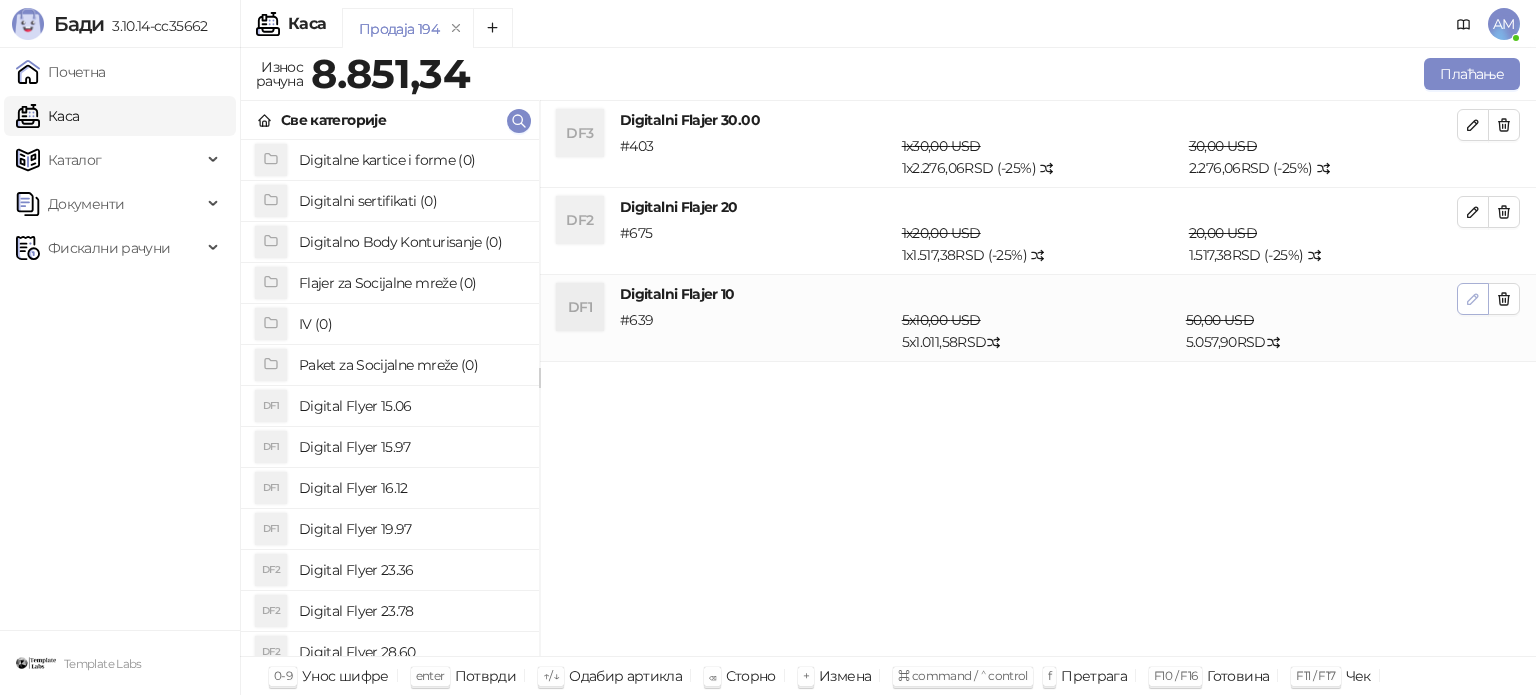 click at bounding box center (1473, 299) 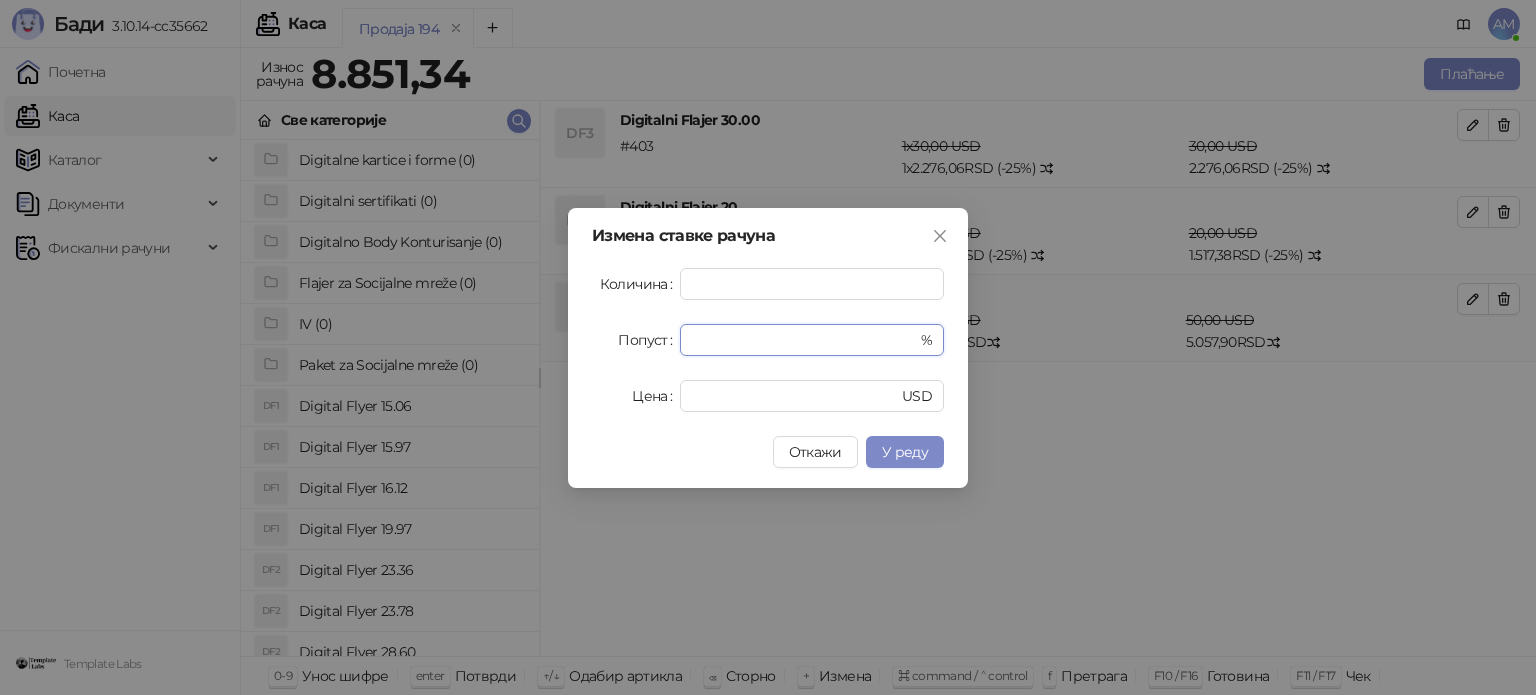 drag, startPoint x: 729, startPoint y: 350, endPoint x: 637, endPoint y: 349, distance: 92.00543 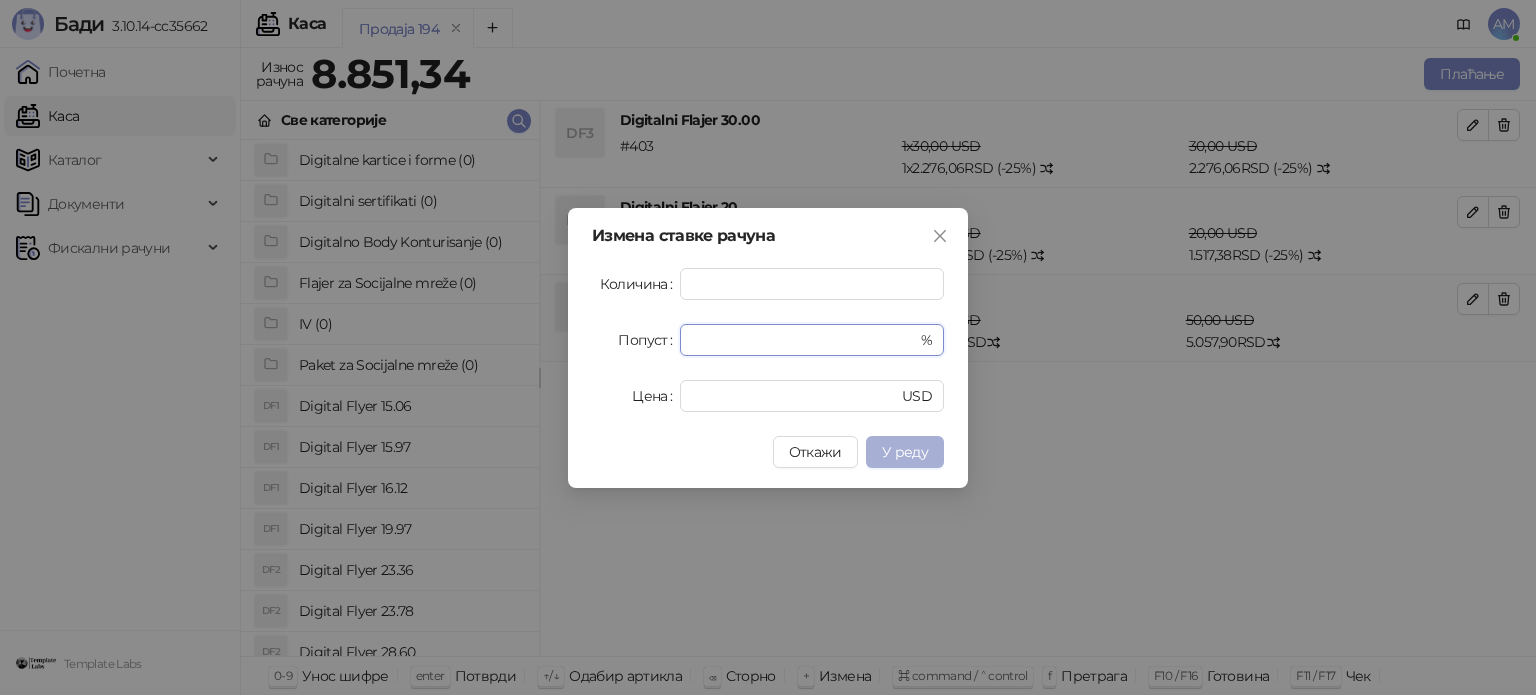 type on "**" 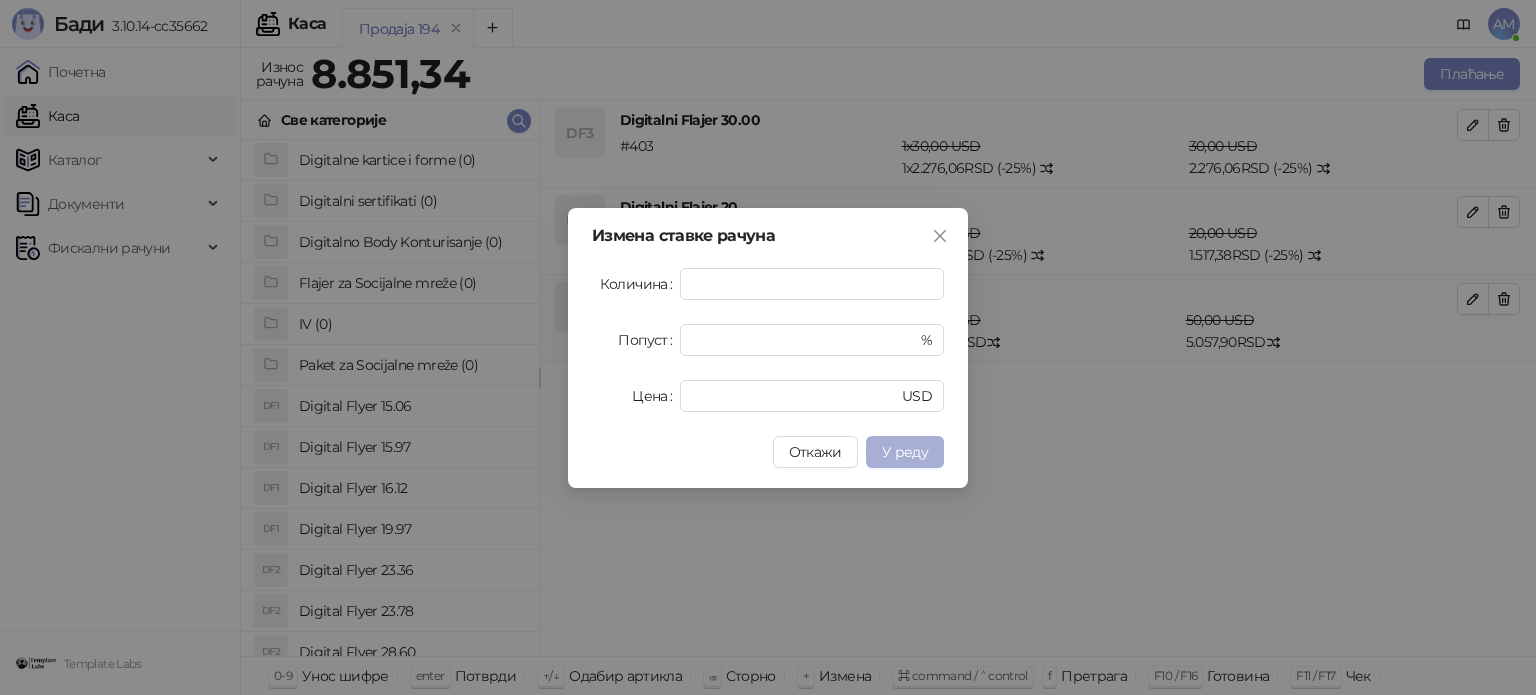 click on "У реду" at bounding box center [905, 452] 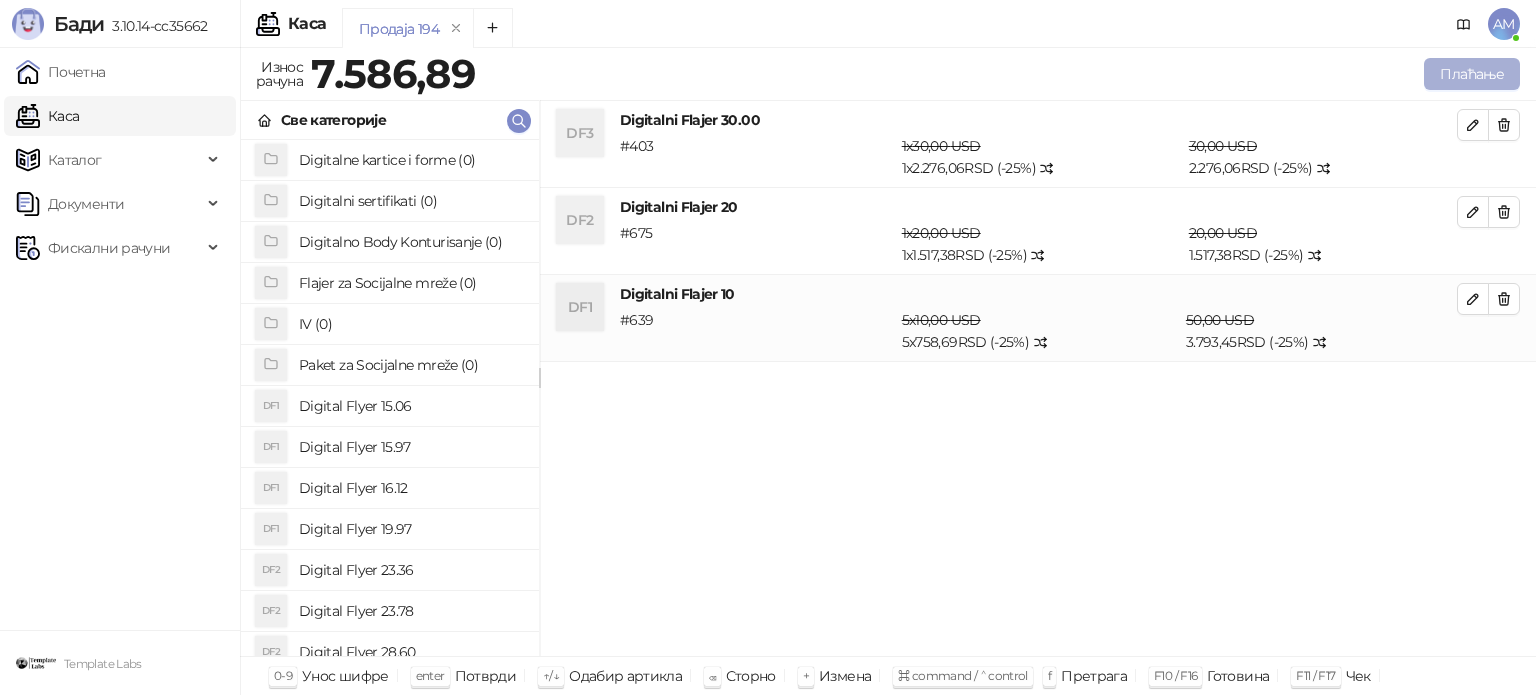 click on "Плаћање" at bounding box center [1472, 74] 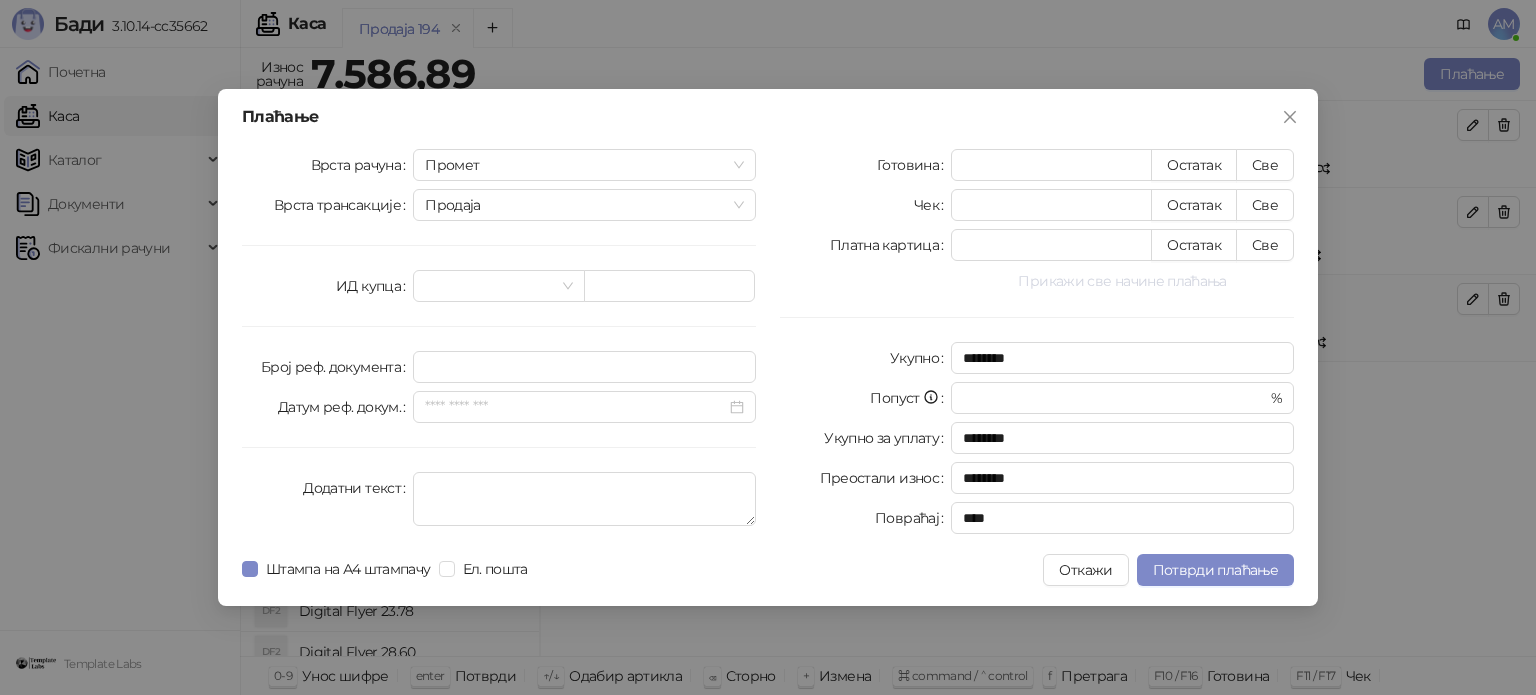 click on "Прикажи све начине плаћања" at bounding box center [1122, 281] 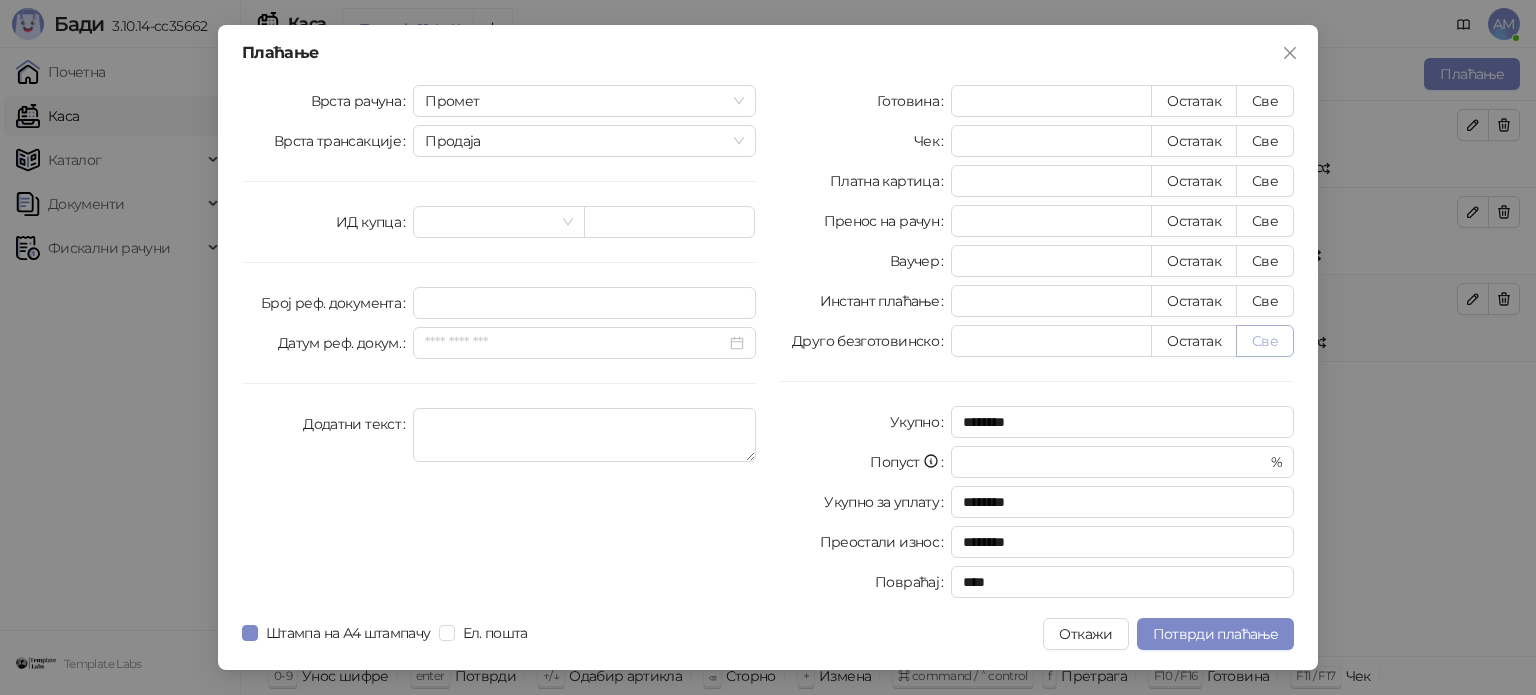click on "Све" at bounding box center [1265, 341] 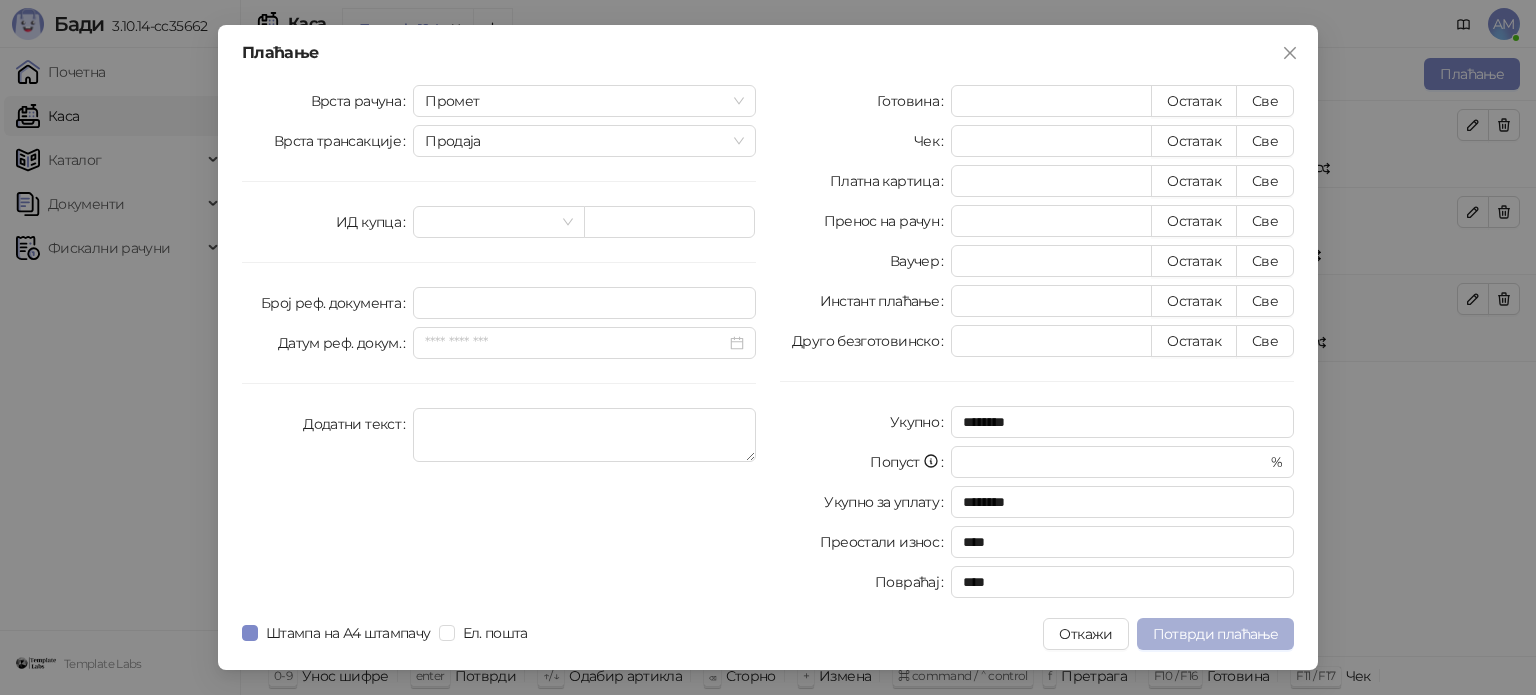 click on "Потврди плаћање" at bounding box center [1215, 634] 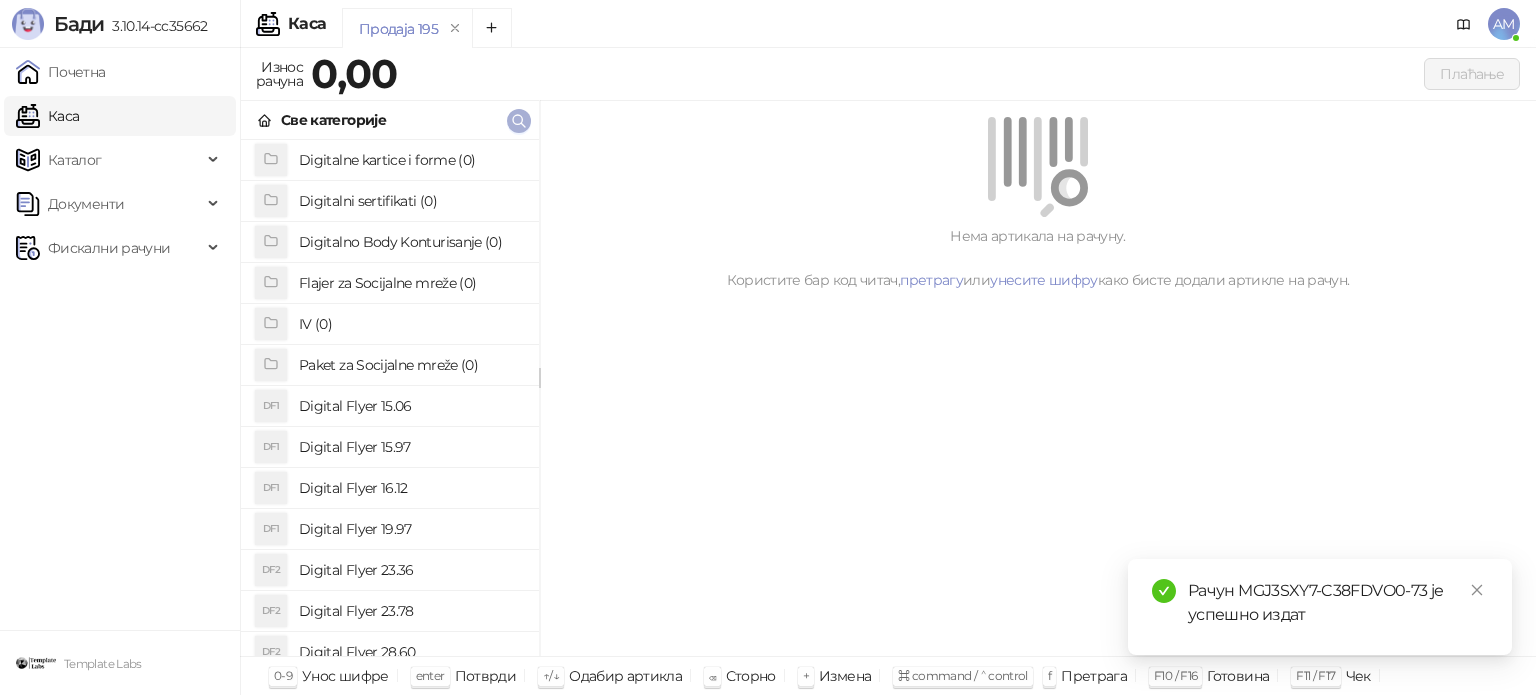 click 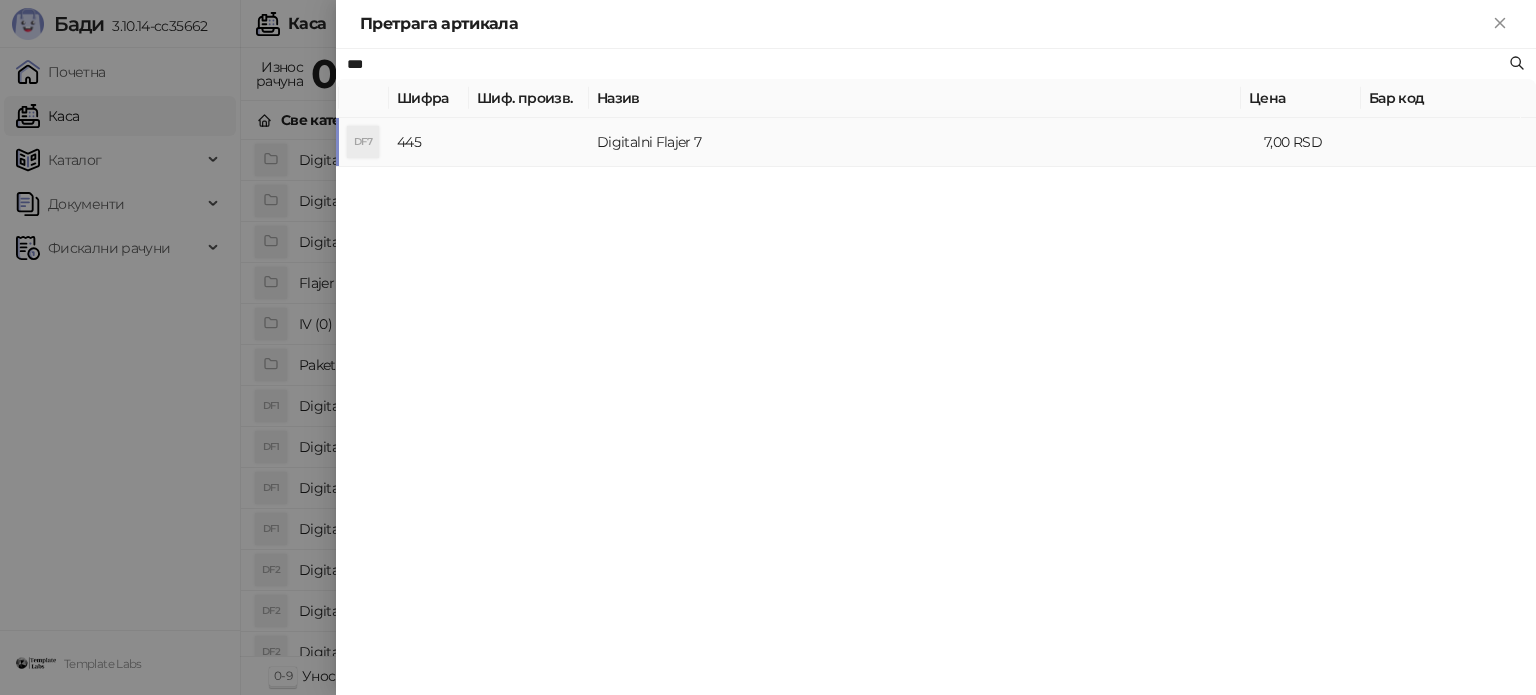 type on "***" 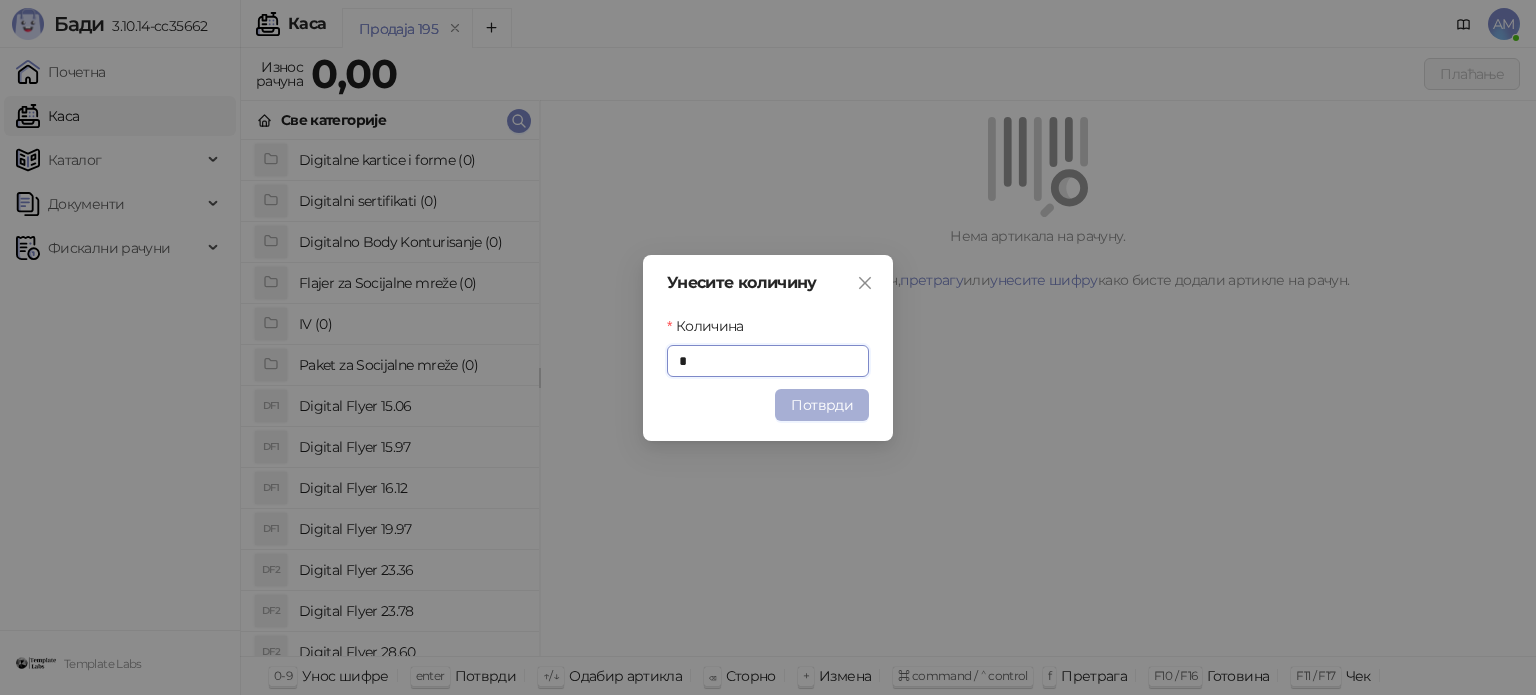click on "Потврди" at bounding box center (822, 405) 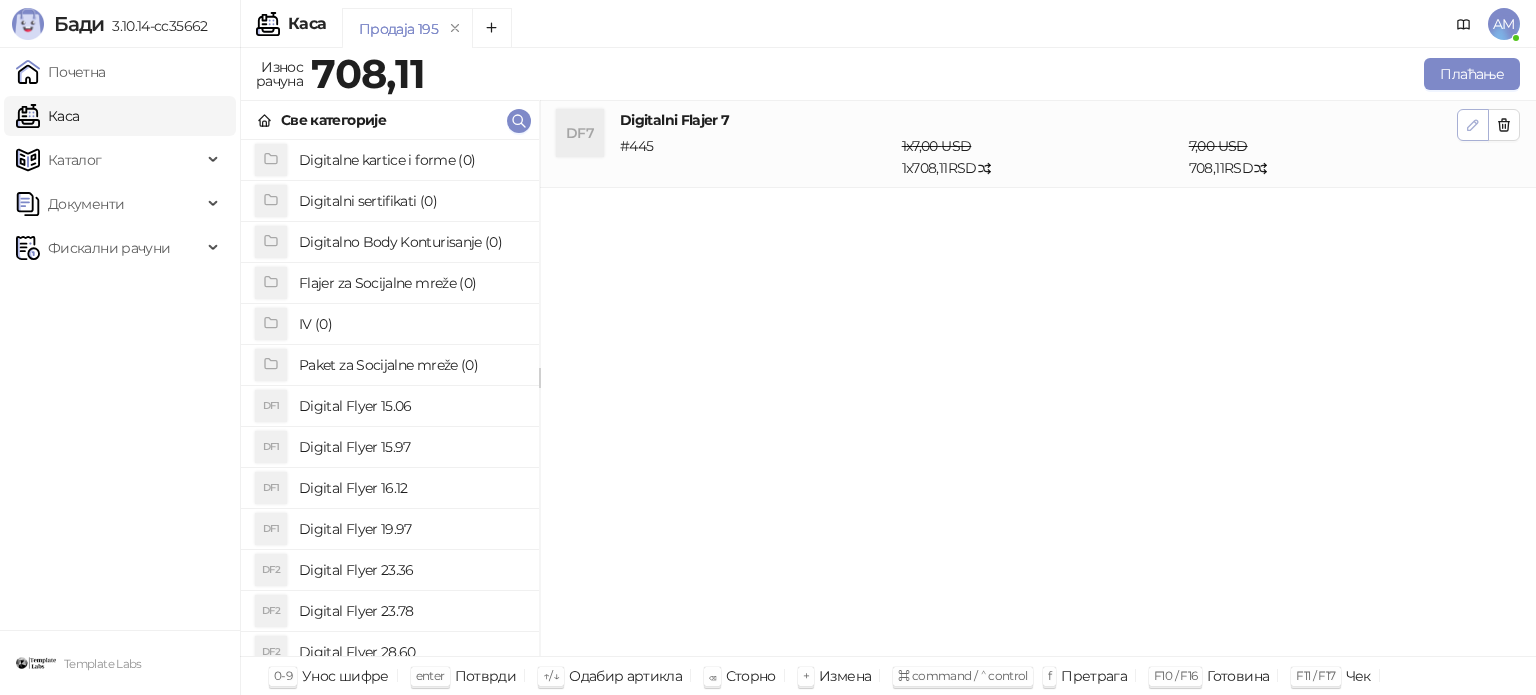 click 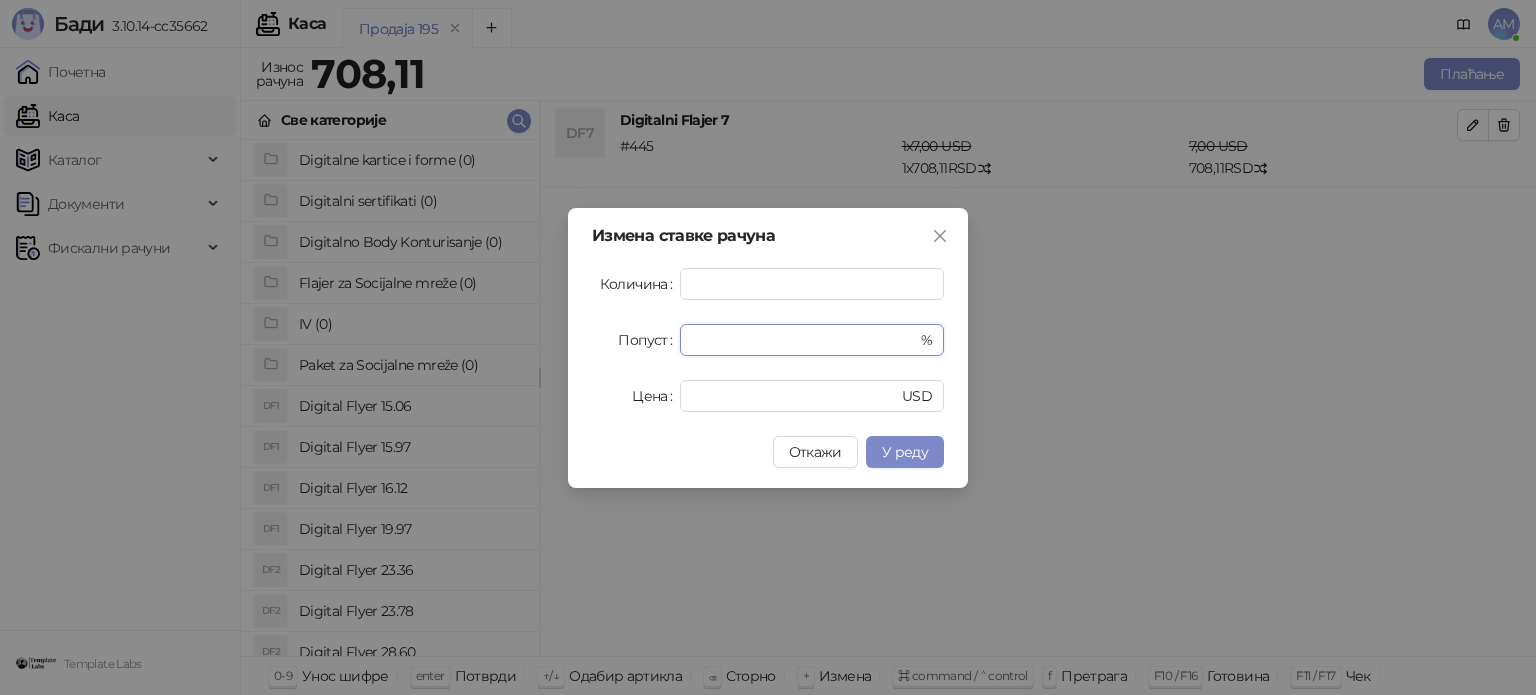 drag, startPoint x: 726, startPoint y: 333, endPoint x: 656, endPoint y: 333, distance: 70 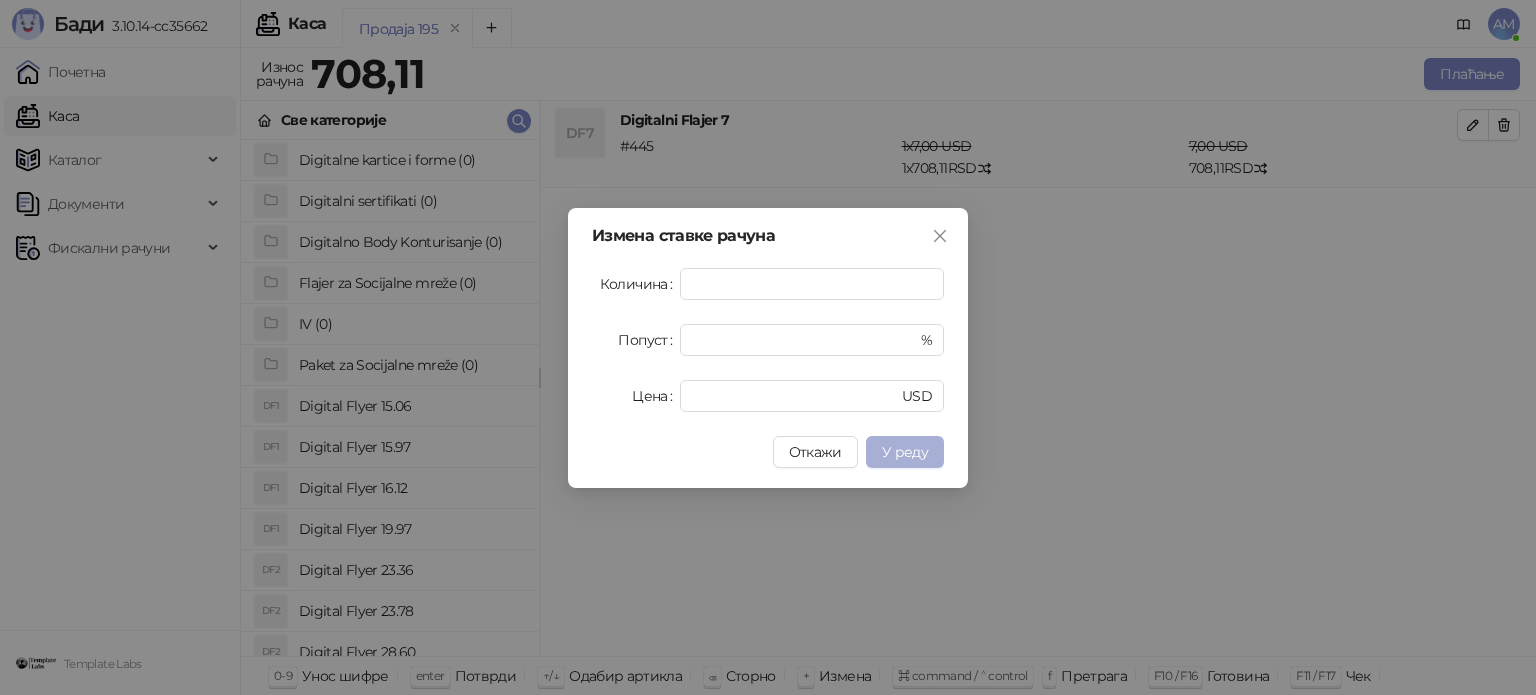 click on "У реду" at bounding box center (905, 452) 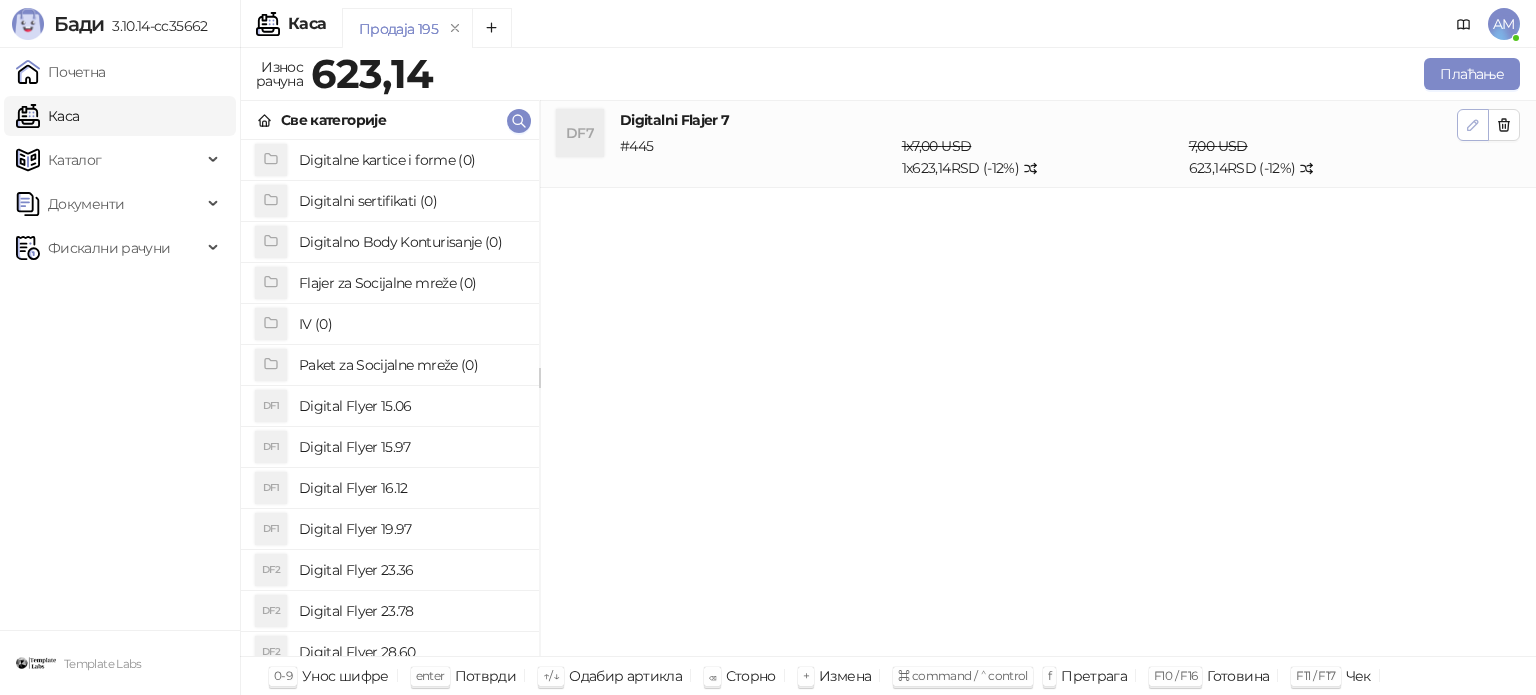click 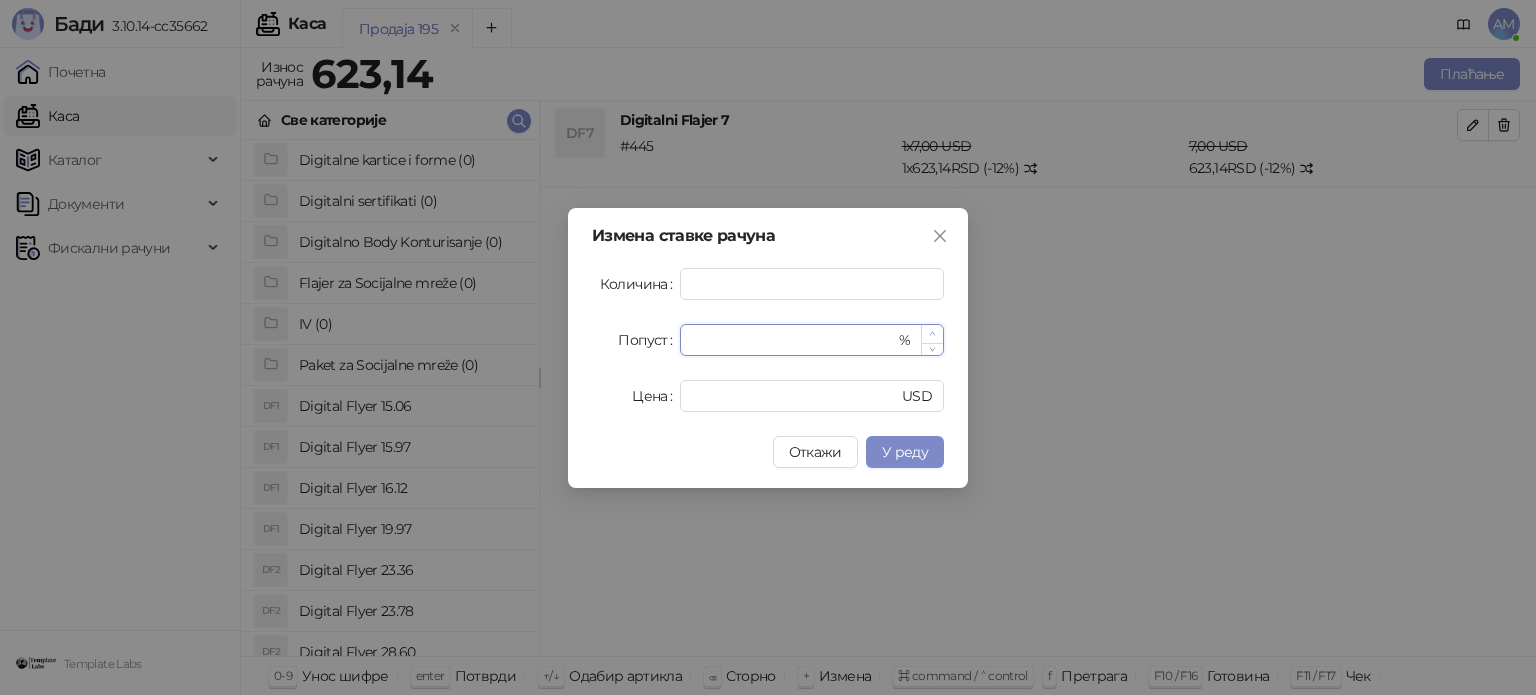 click at bounding box center (932, 334) 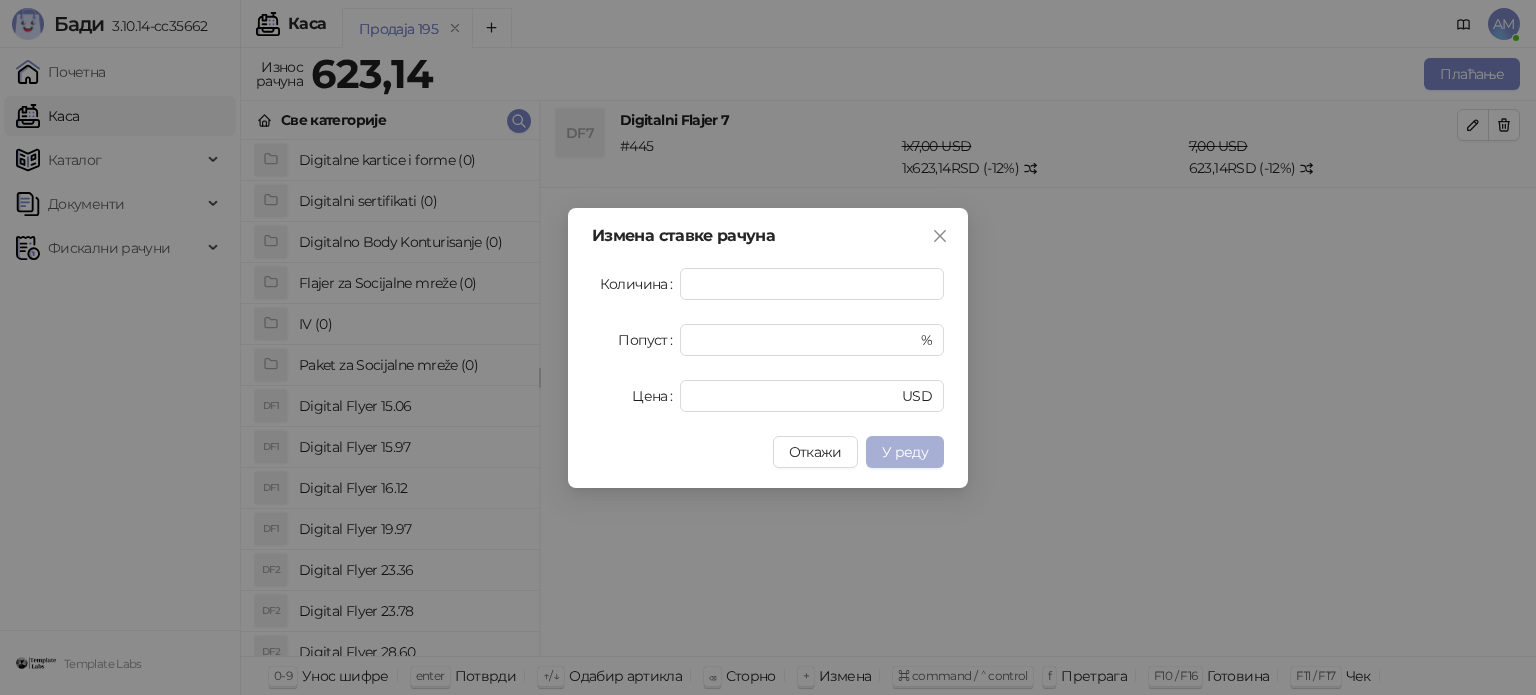 click on "У реду" at bounding box center [905, 452] 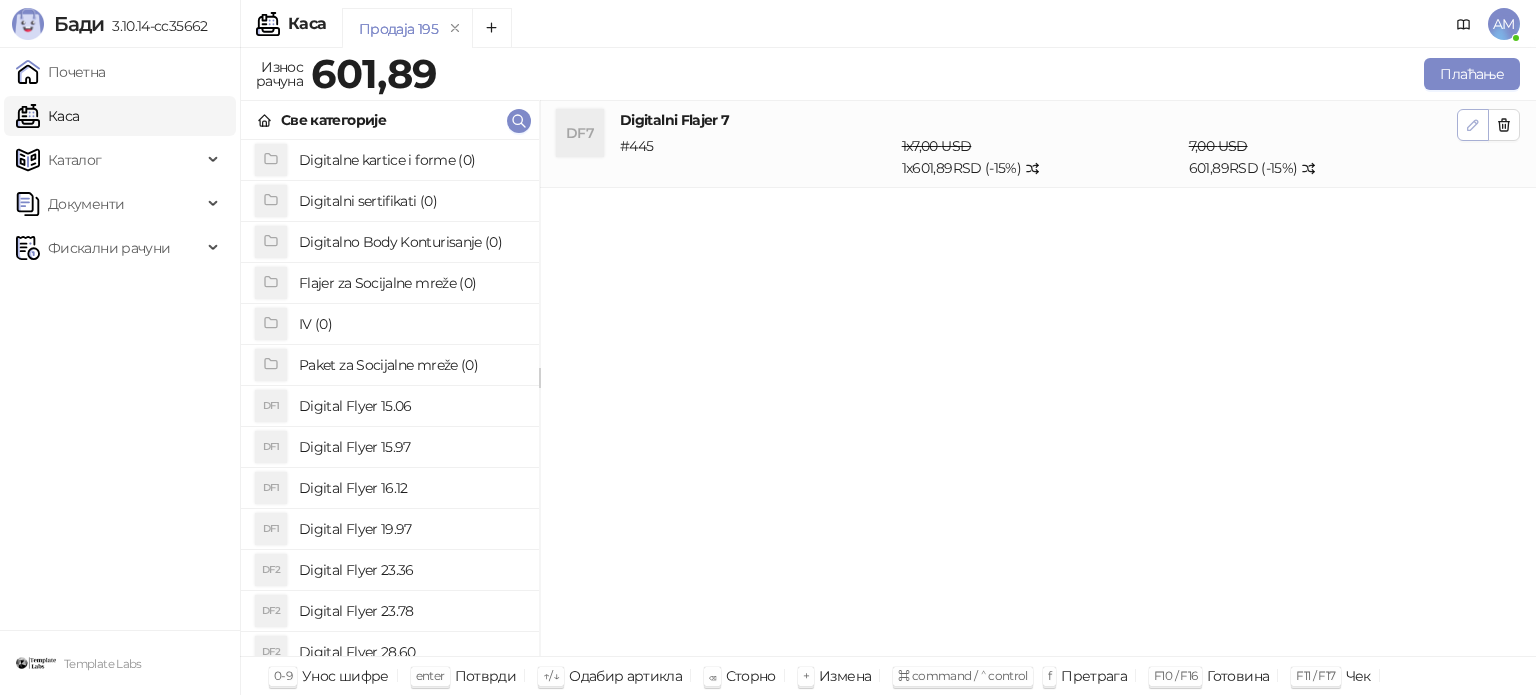 click at bounding box center [1473, 125] 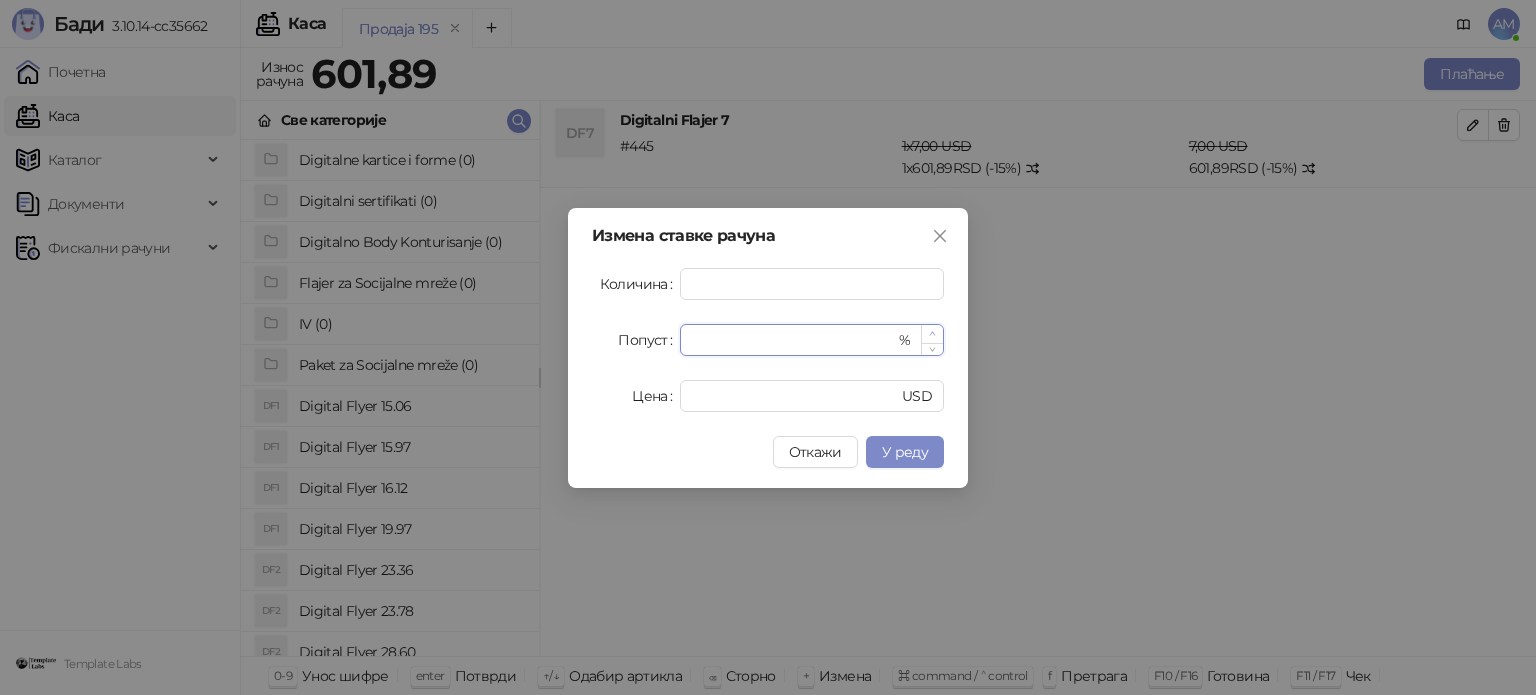click 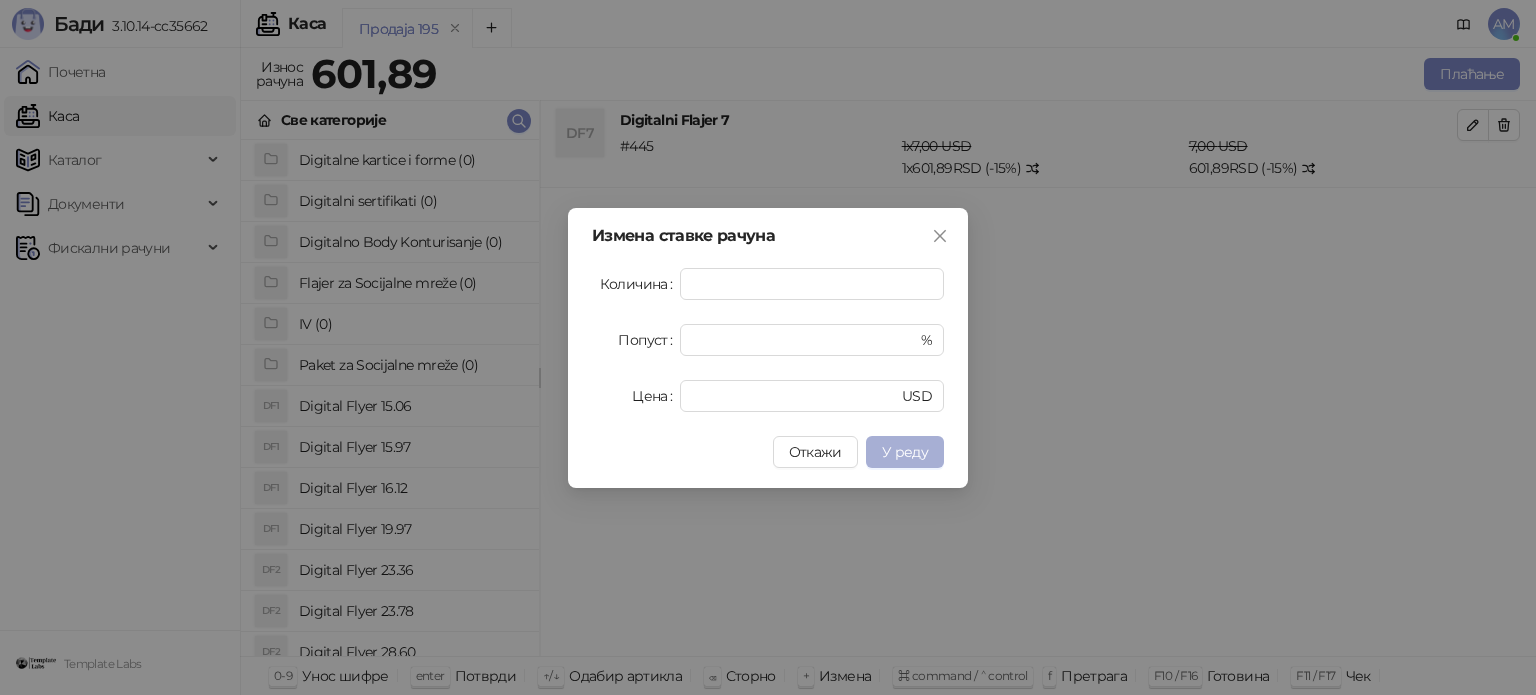 click on "У реду" at bounding box center (905, 452) 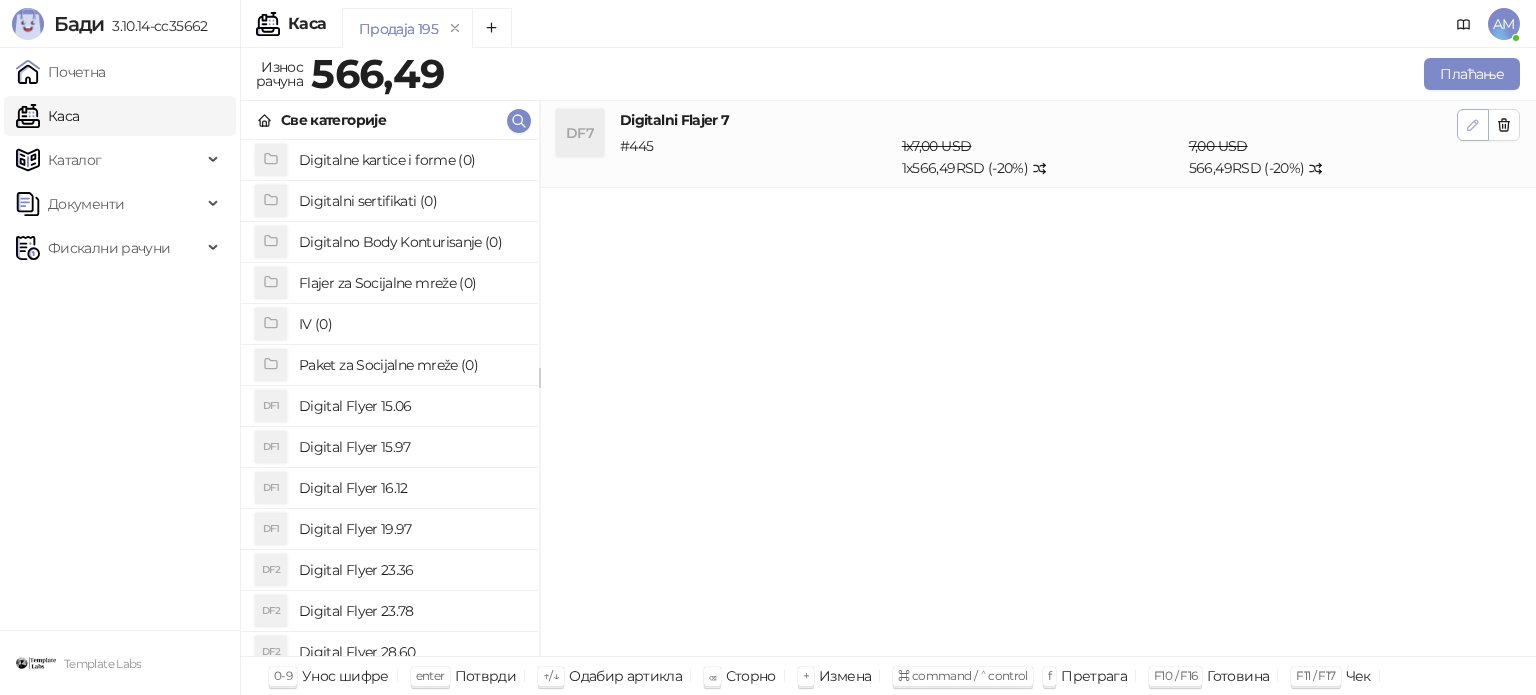 click 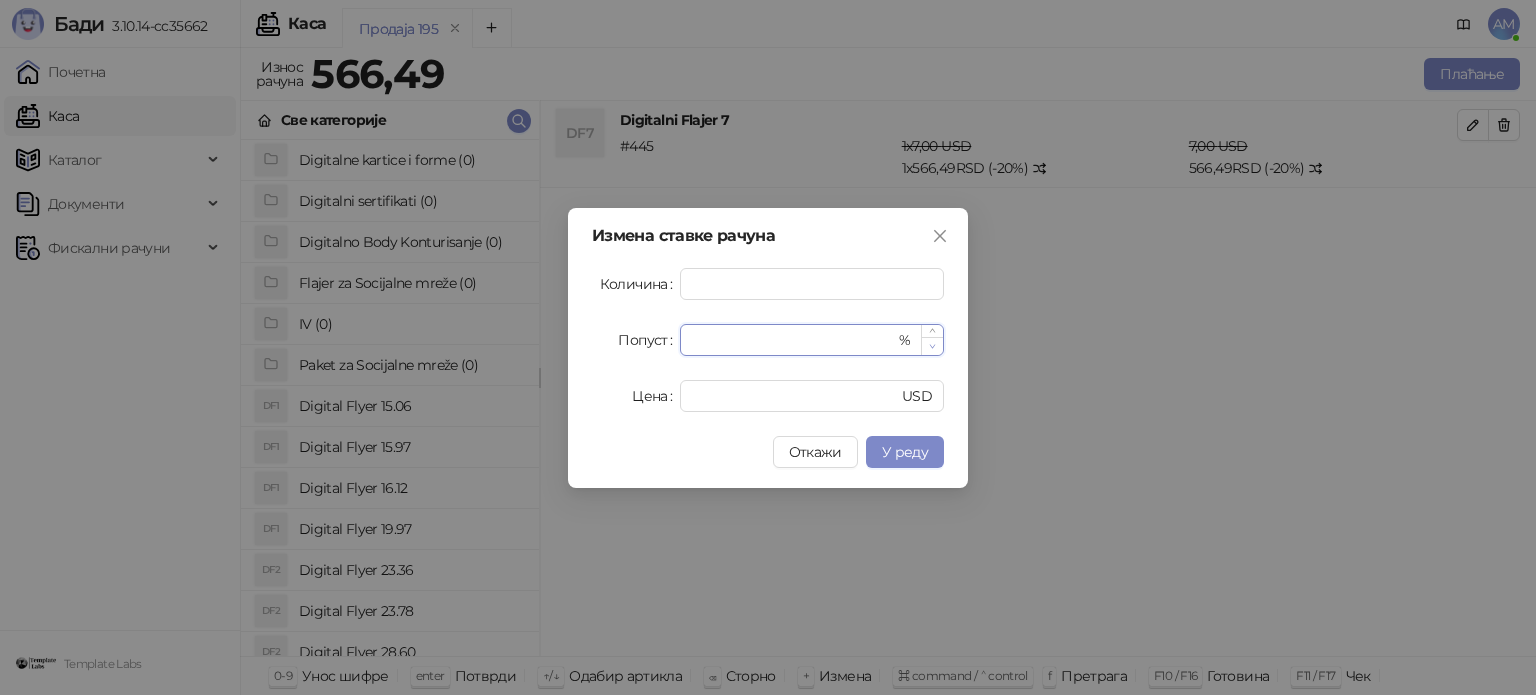 type on "**" 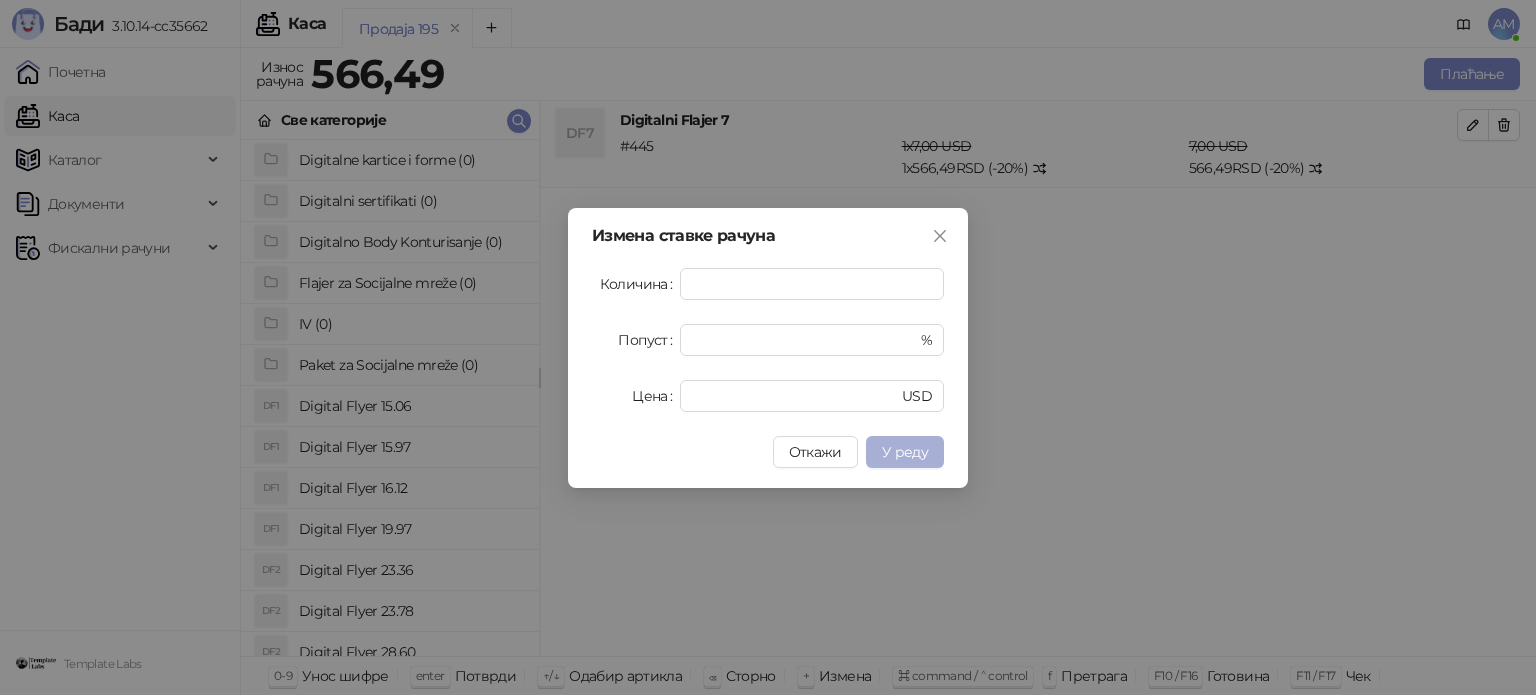 click on "У реду" at bounding box center [905, 452] 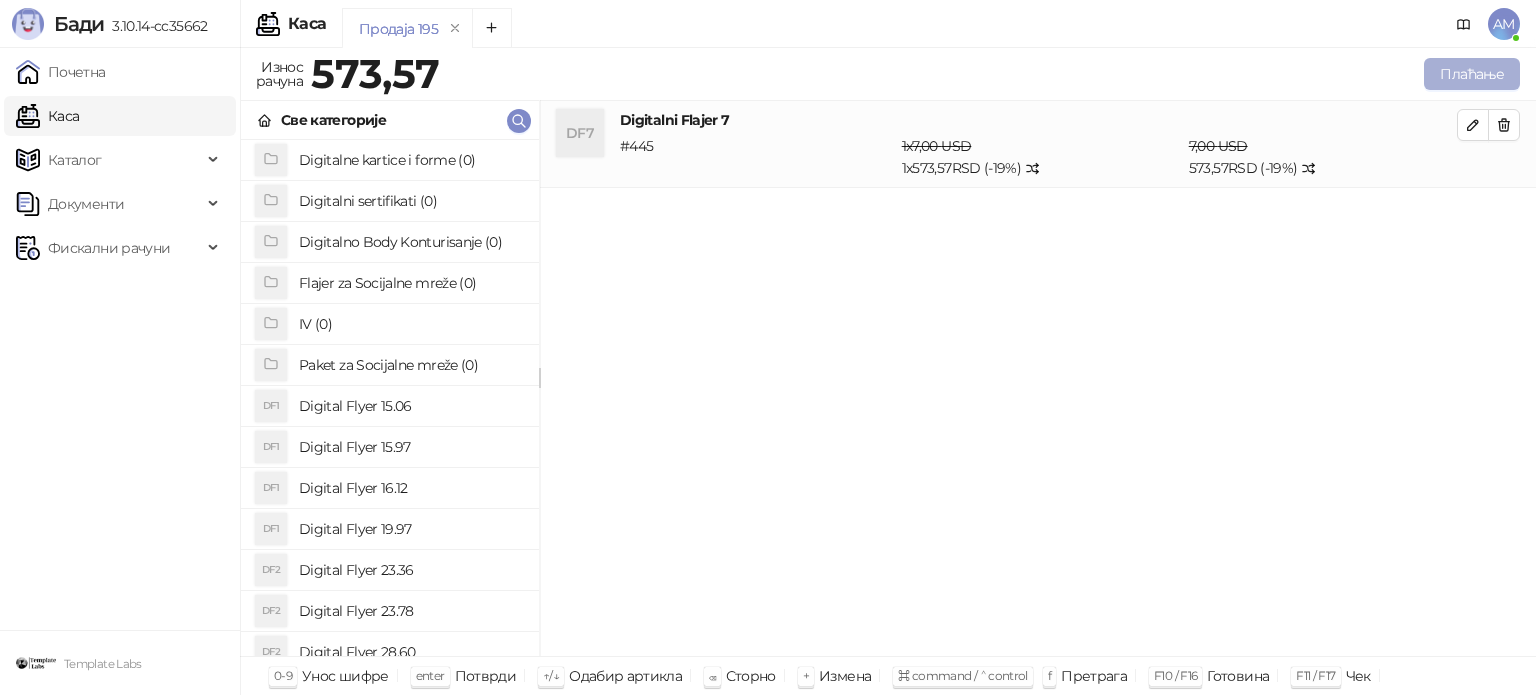 click on "Плаћање" at bounding box center [1472, 74] 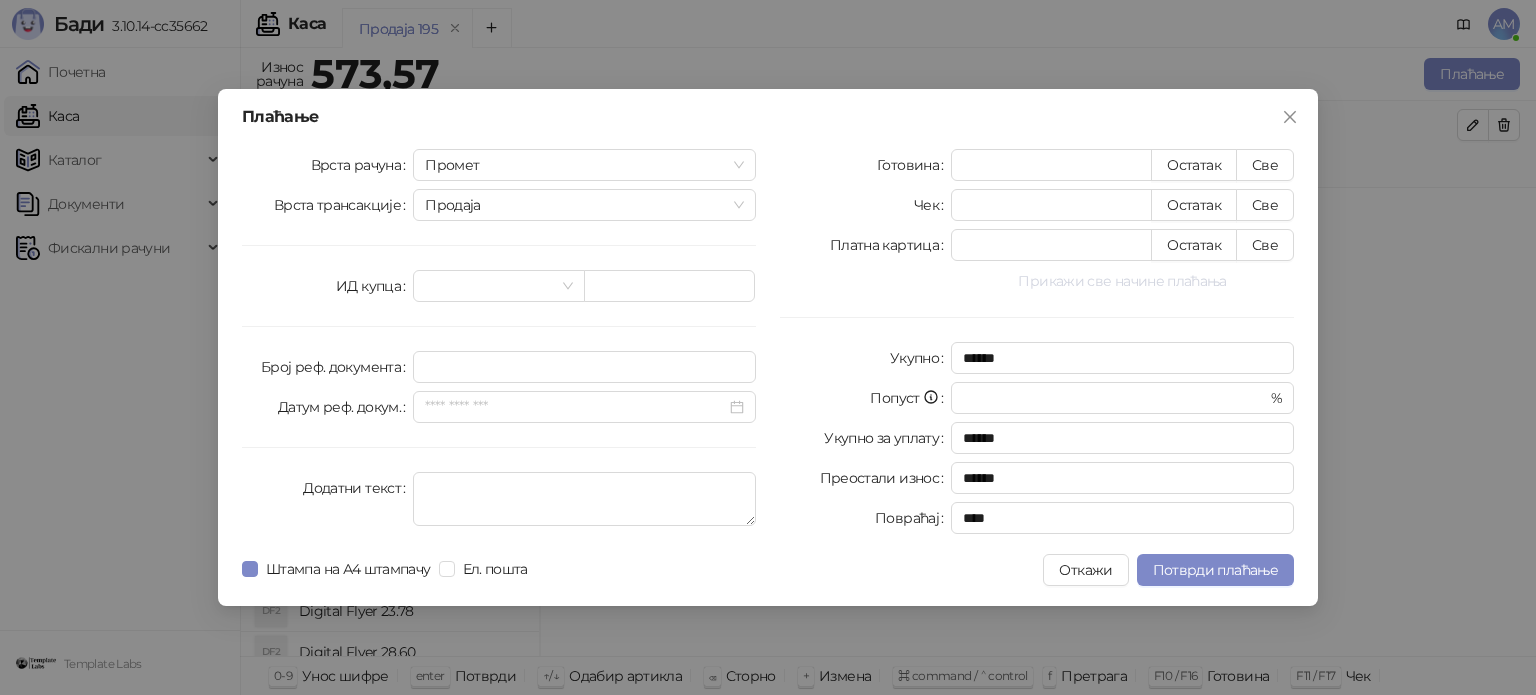 click on "Прикажи све начине плаћања" at bounding box center (1122, 281) 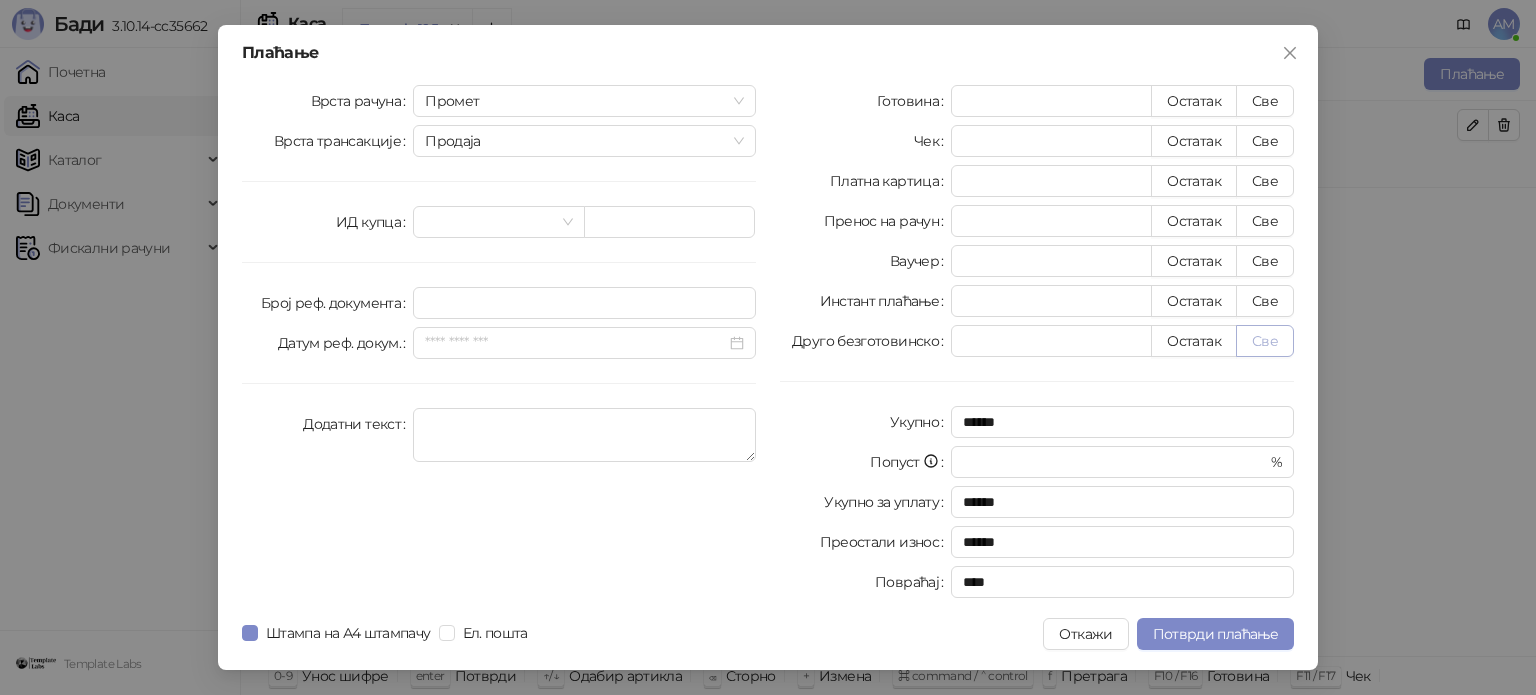 click on "Све" at bounding box center [1265, 341] 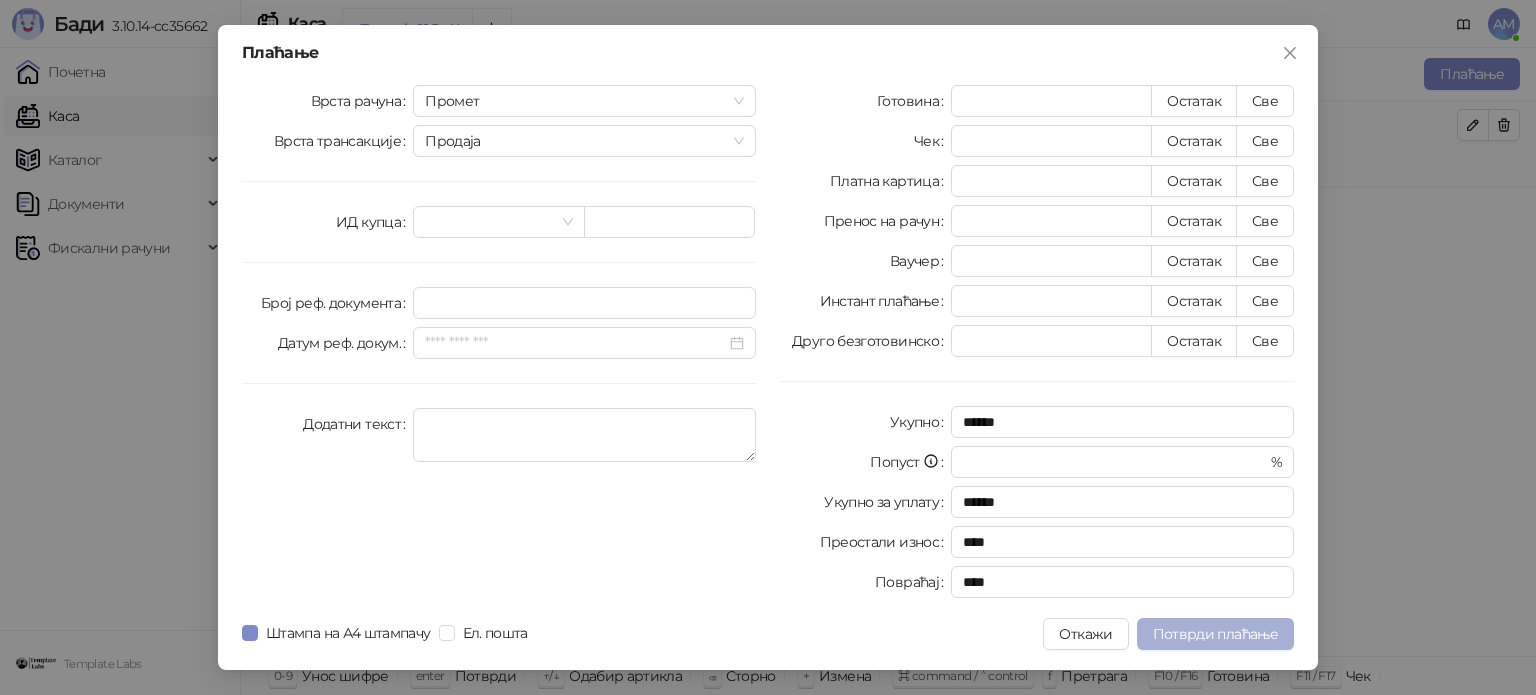 click on "Потврди плаћање" at bounding box center (1215, 634) 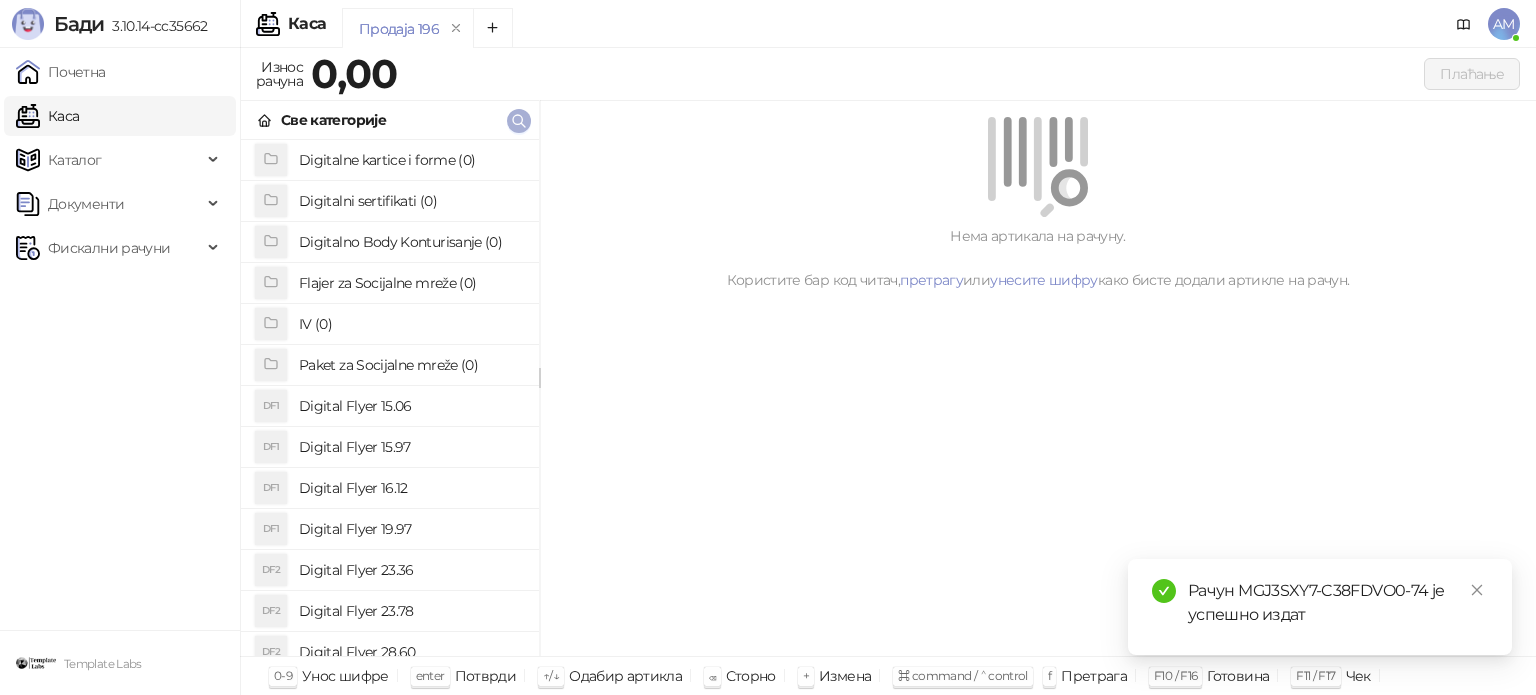 click 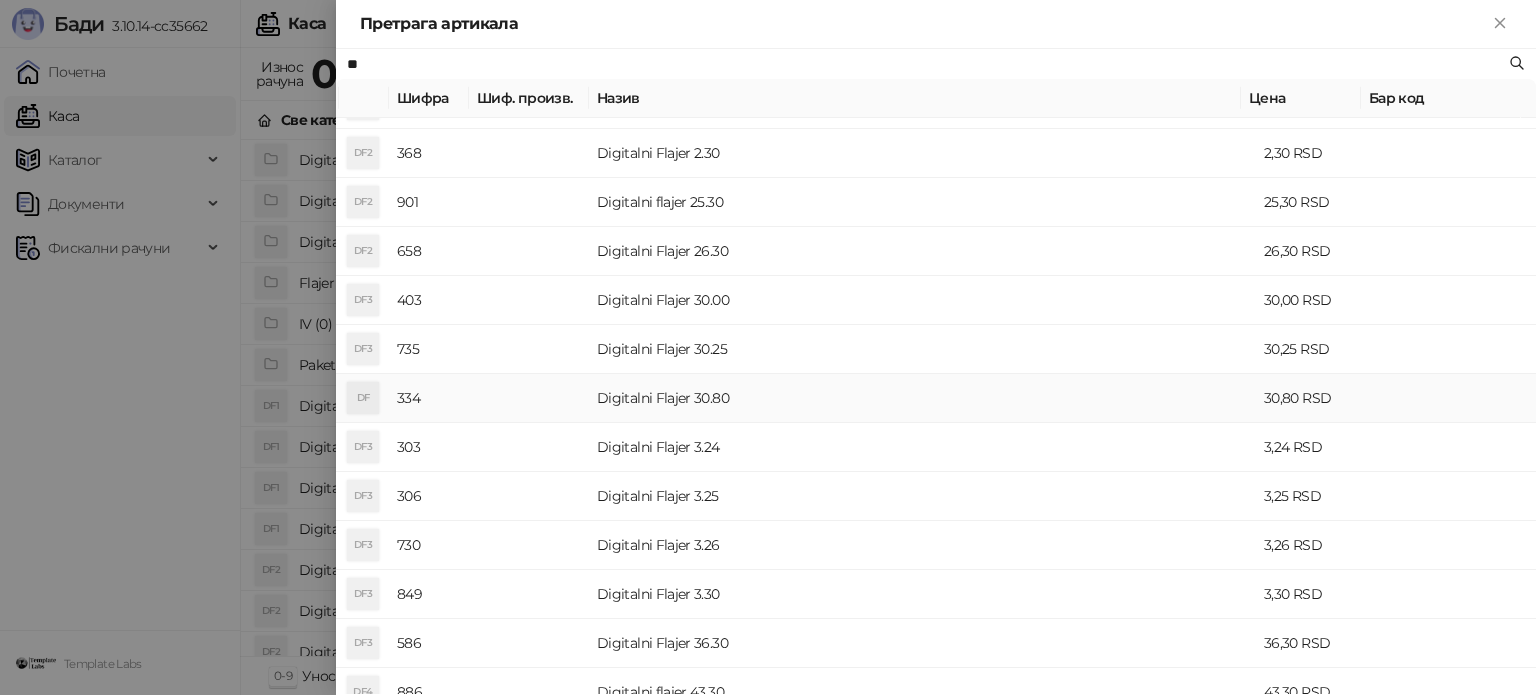 scroll, scrollTop: 700, scrollLeft: 0, axis: vertical 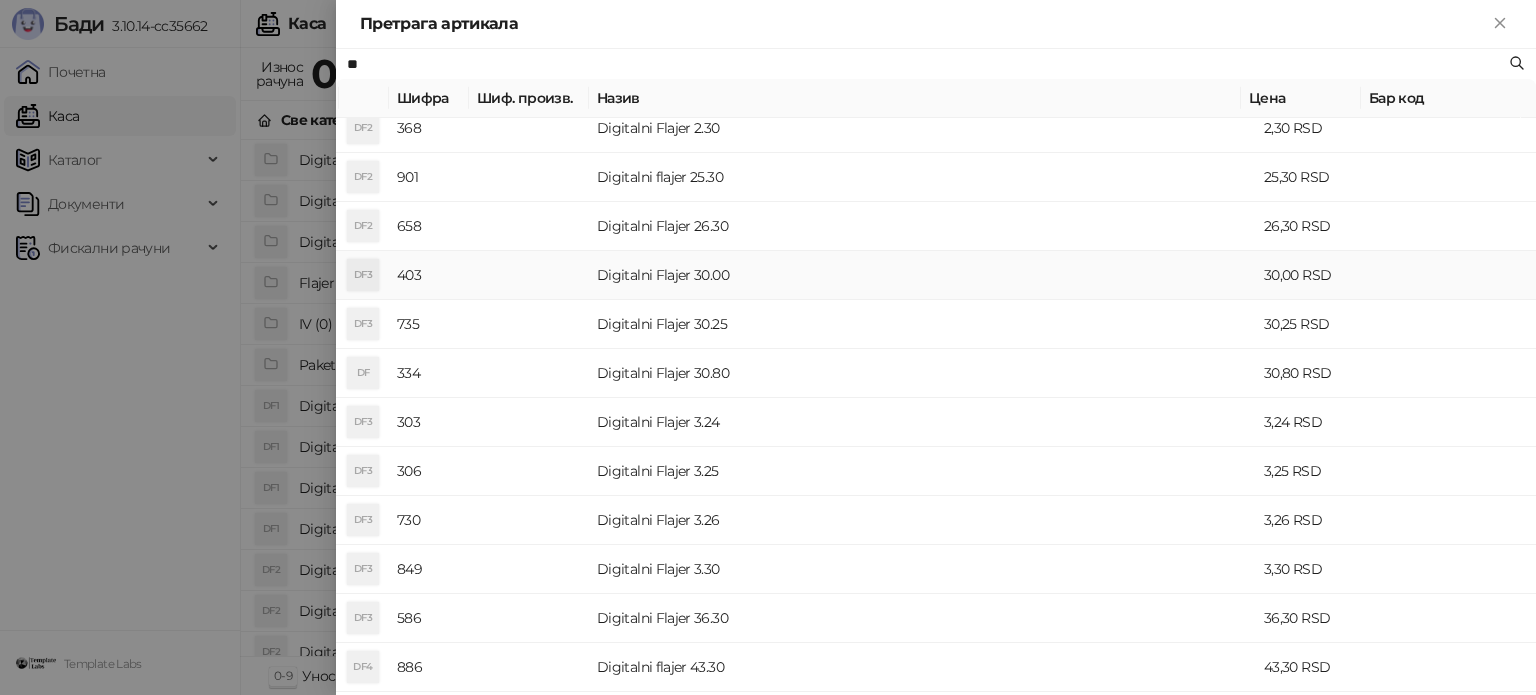 type on "**" 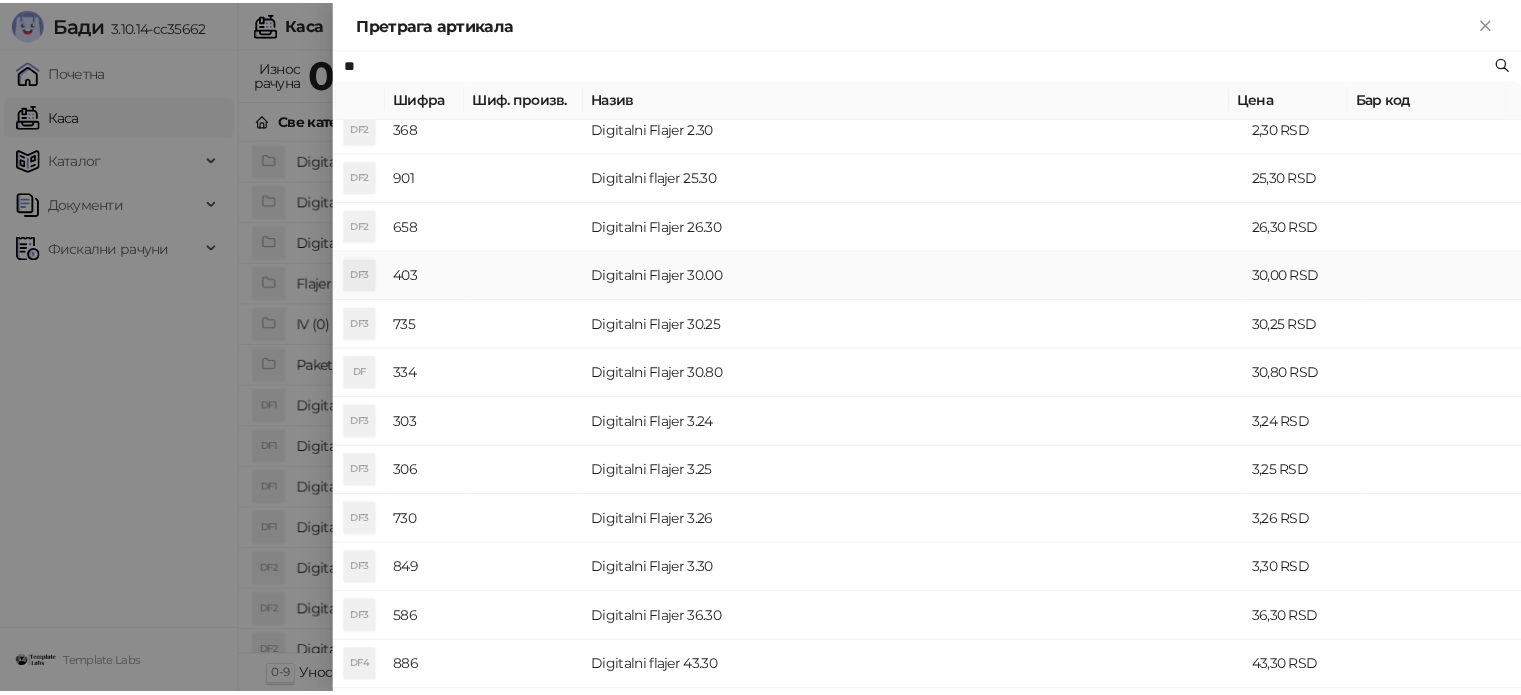 scroll, scrollTop: 0, scrollLeft: 0, axis: both 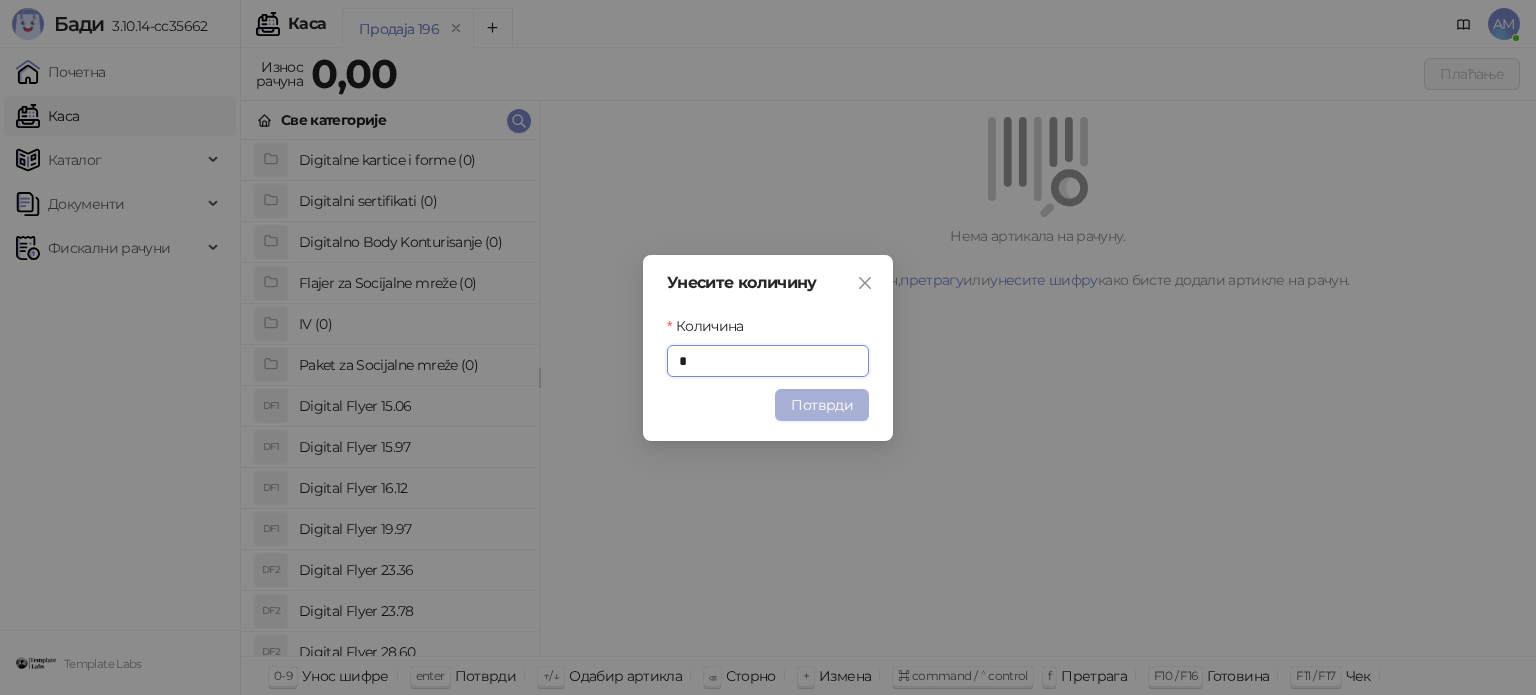 click on "Потврди" at bounding box center (822, 405) 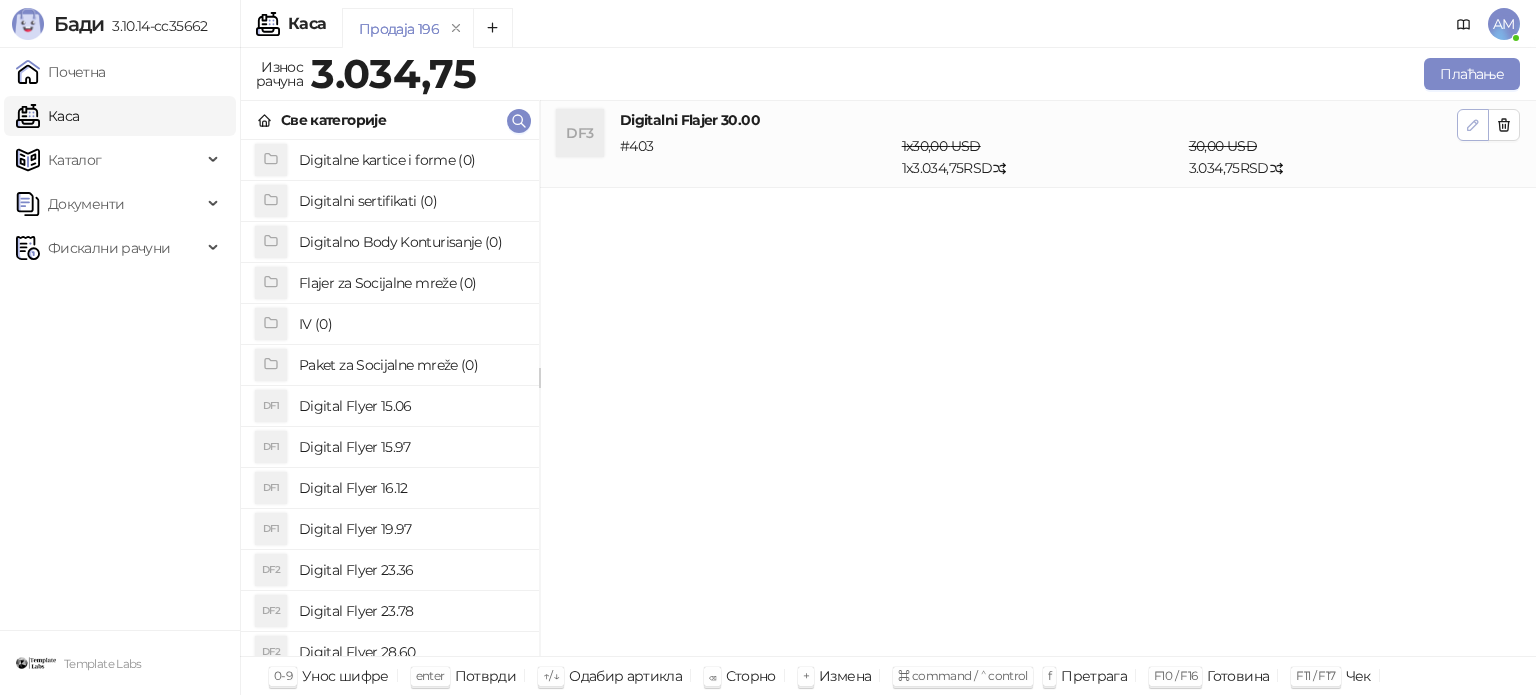 click at bounding box center [1473, 125] 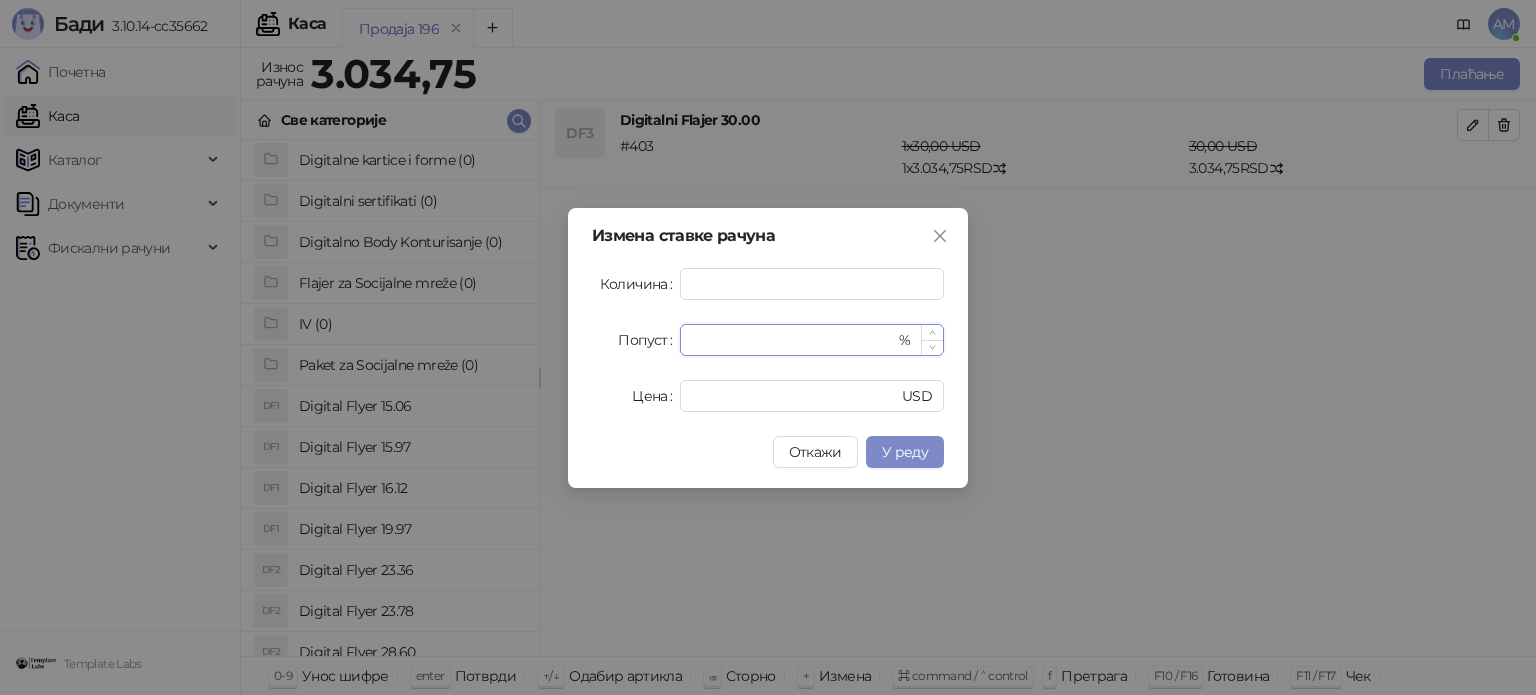 drag, startPoint x: 692, startPoint y: 335, endPoint x: 681, endPoint y: 335, distance: 11 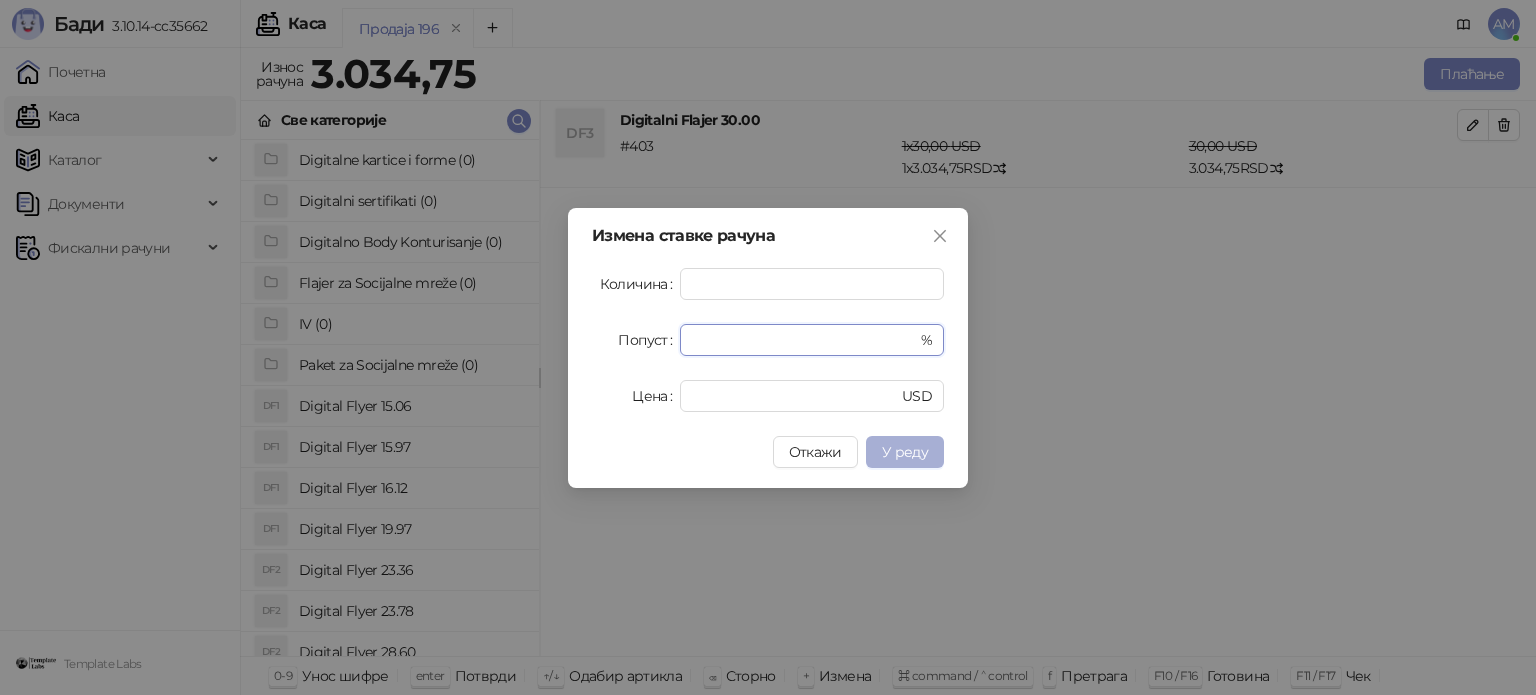 type on "**" 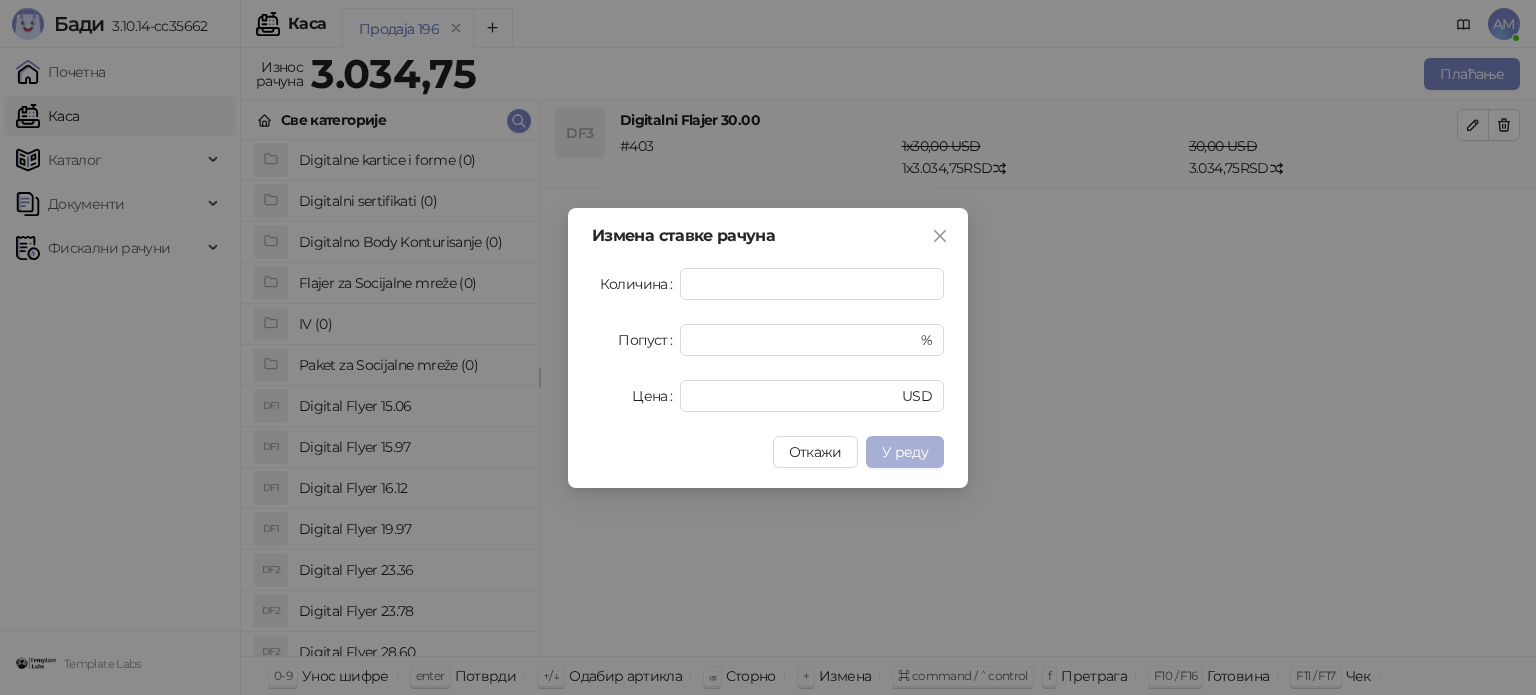 click on "У реду" at bounding box center [905, 452] 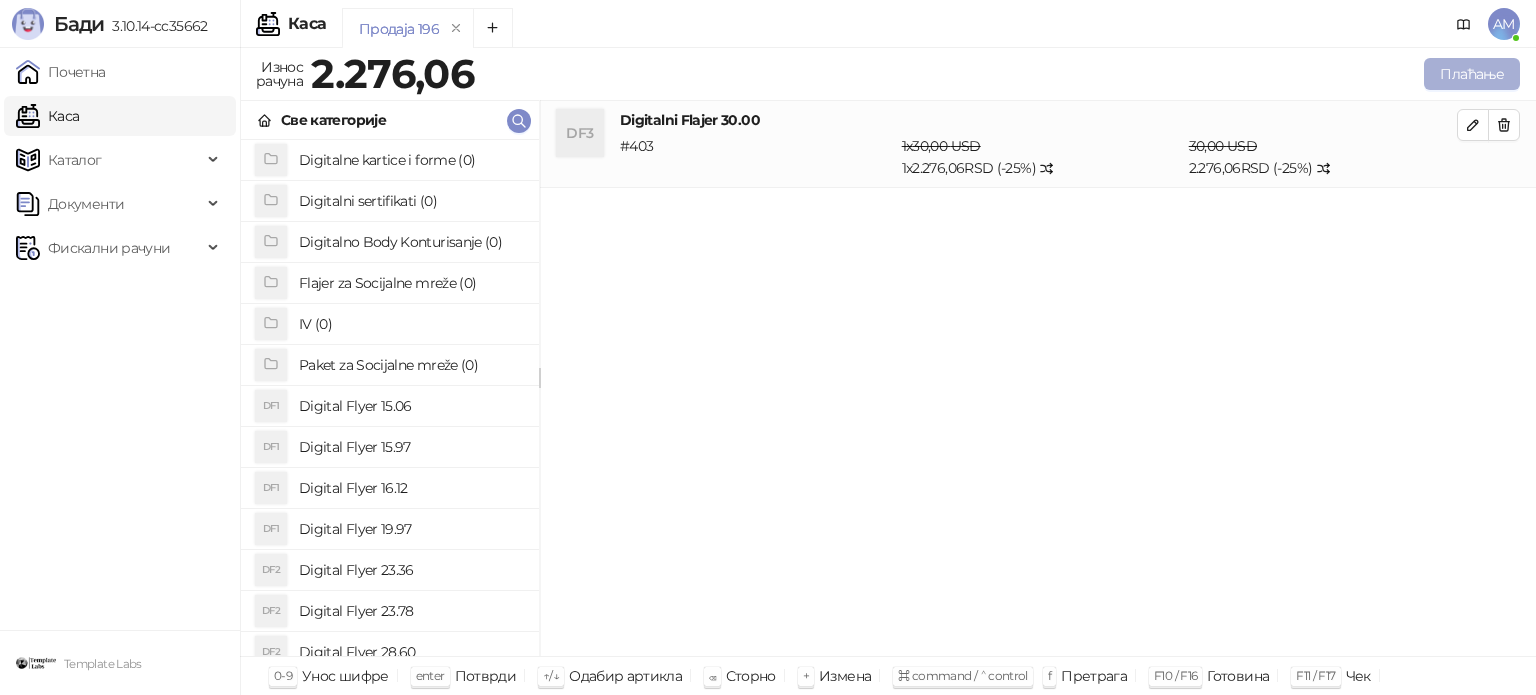 click on "Плаћање" at bounding box center [1472, 74] 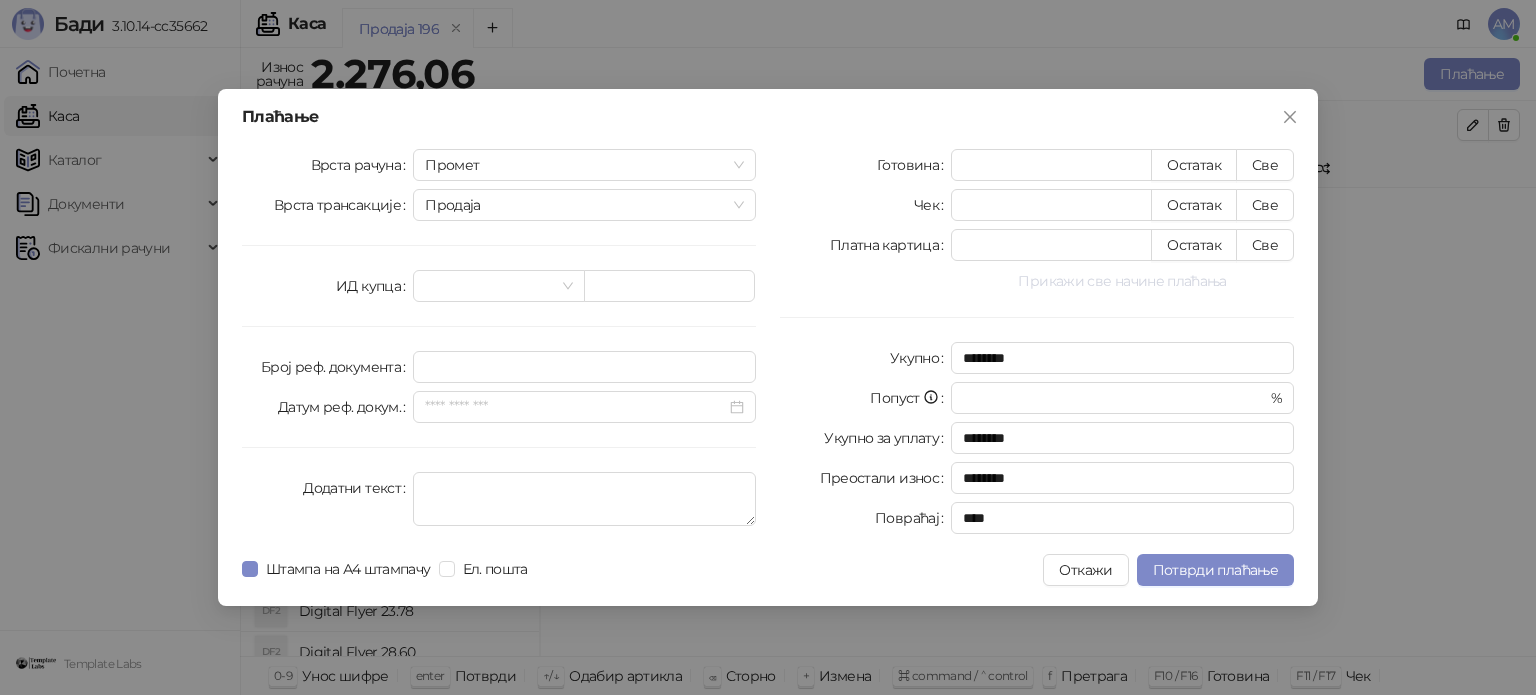 click on "Прикажи све начине плаћања" at bounding box center [1122, 281] 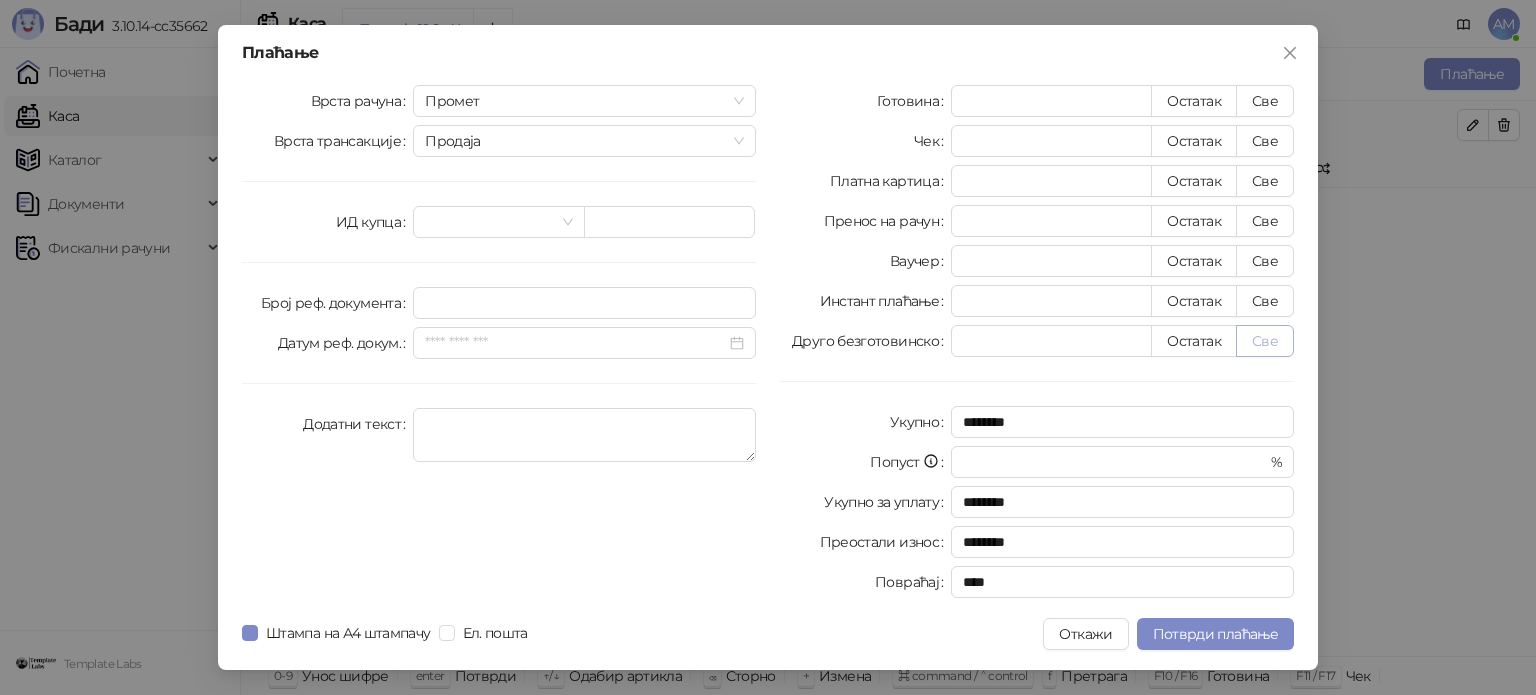 click on "Све" at bounding box center (1265, 341) 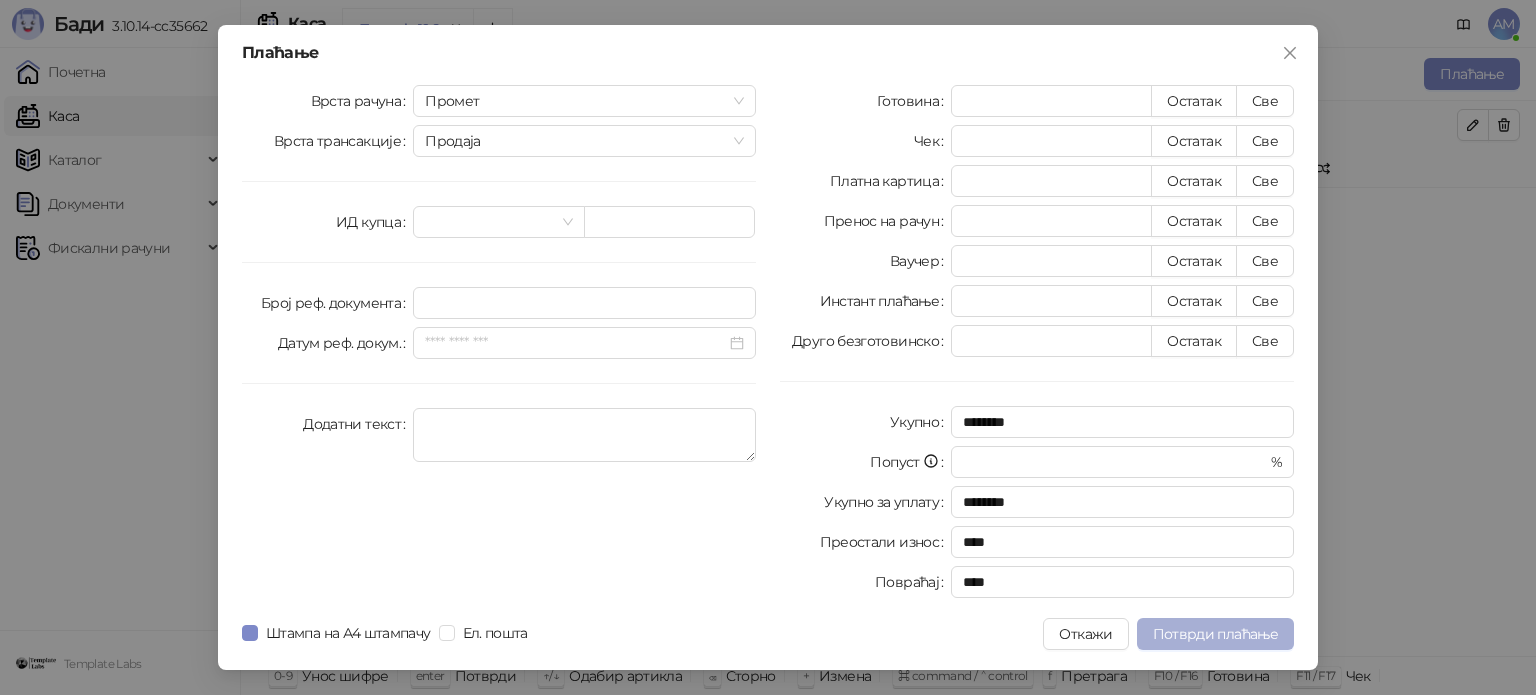 click on "Потврди плаћање" at bounding box center [1215, 634] 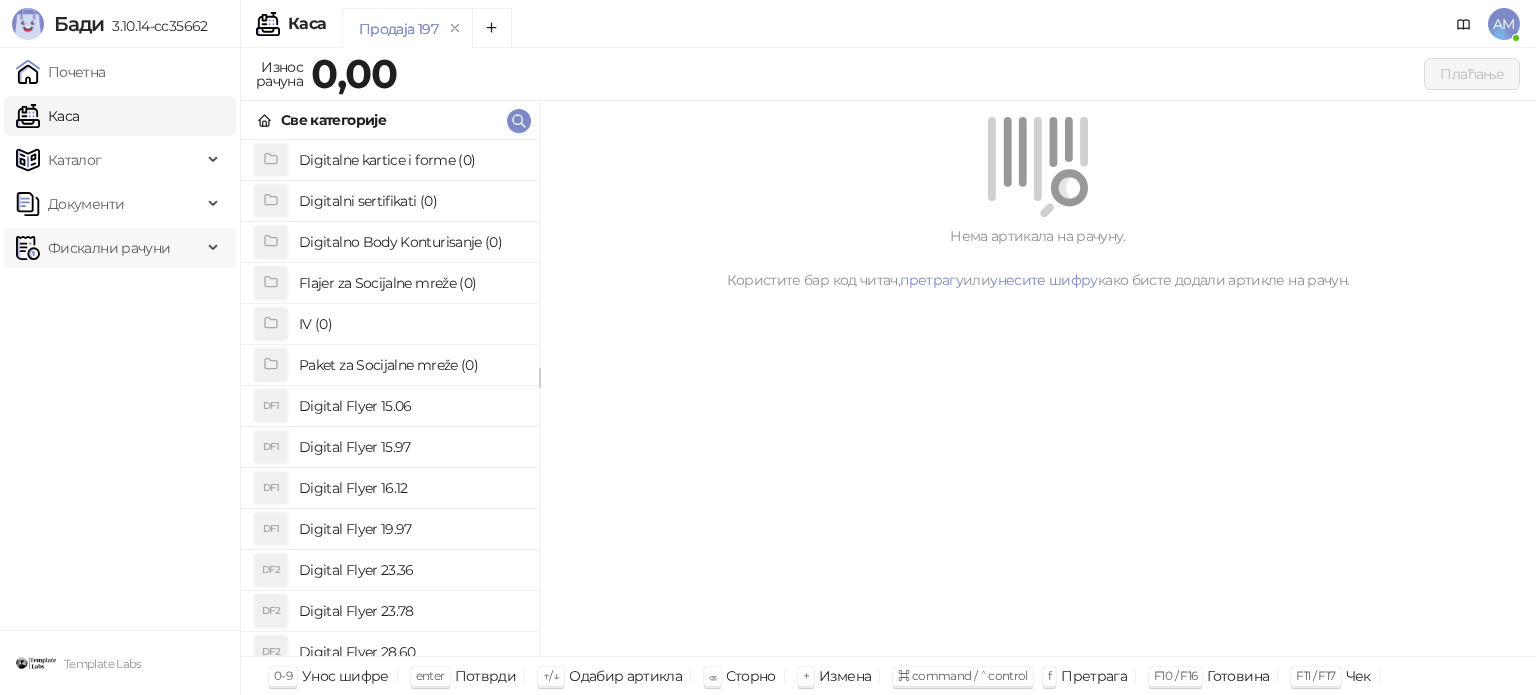 click on "Фискални рачуни" at bounding box center [109, 248] 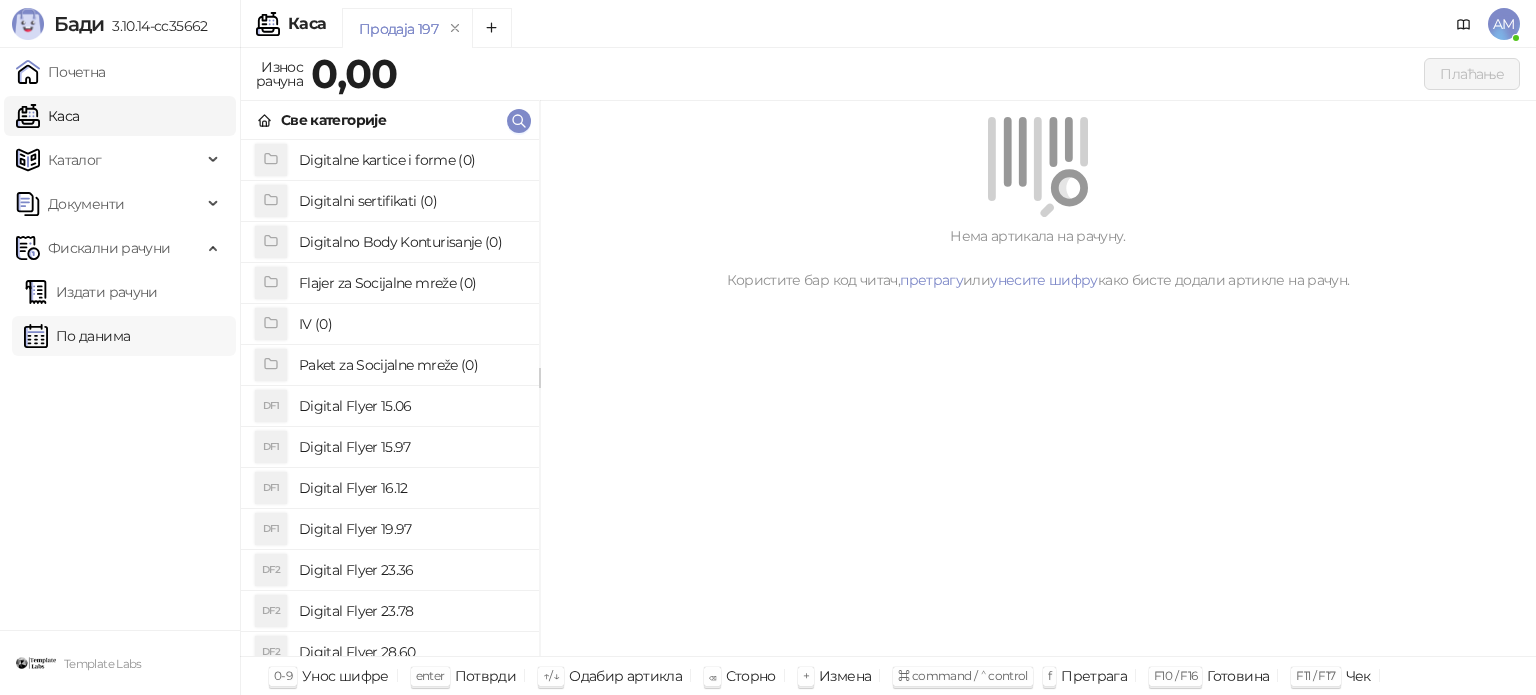 click on "По данима" at bounding box center (77, 336) 